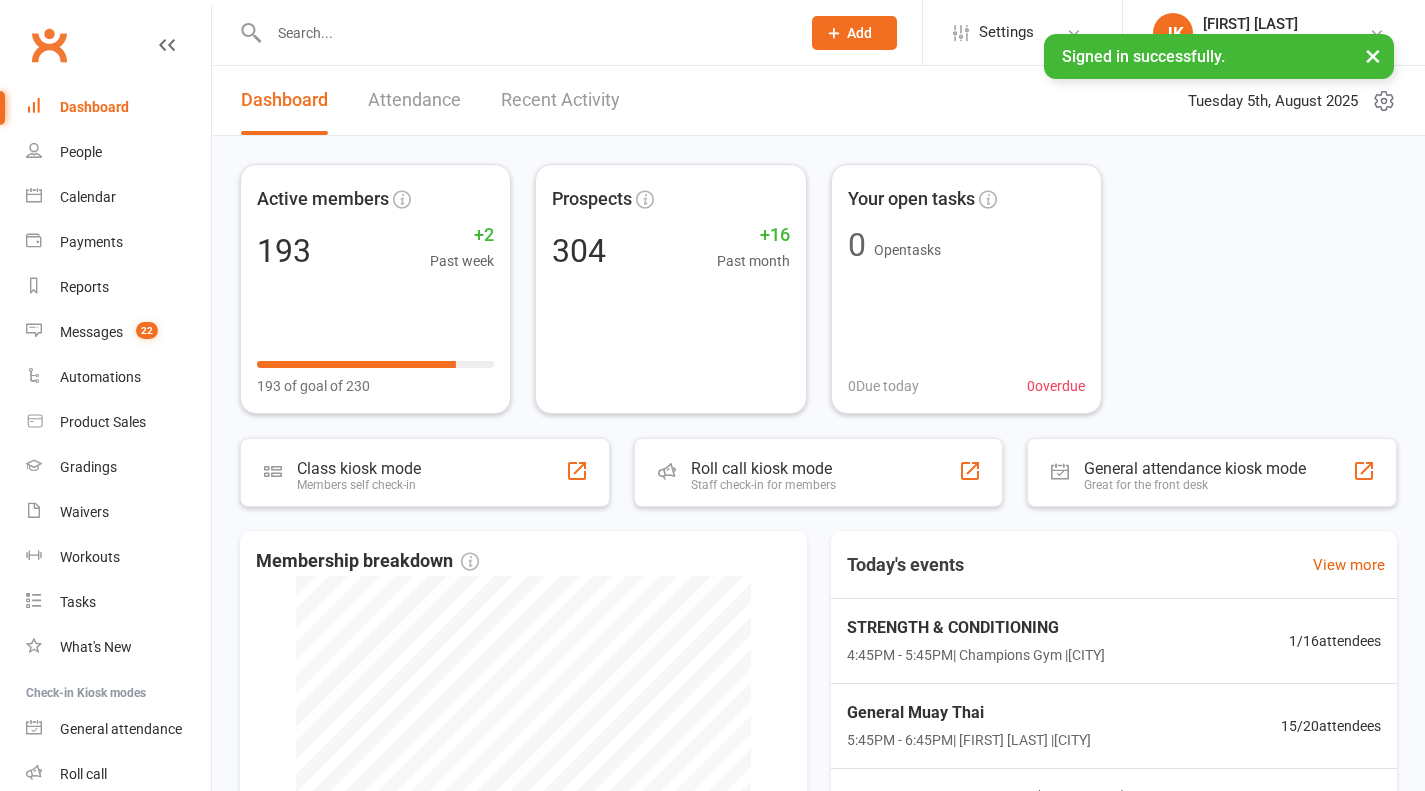 scroll, scrollTop: 0, scrollLeft: 0, axis: both 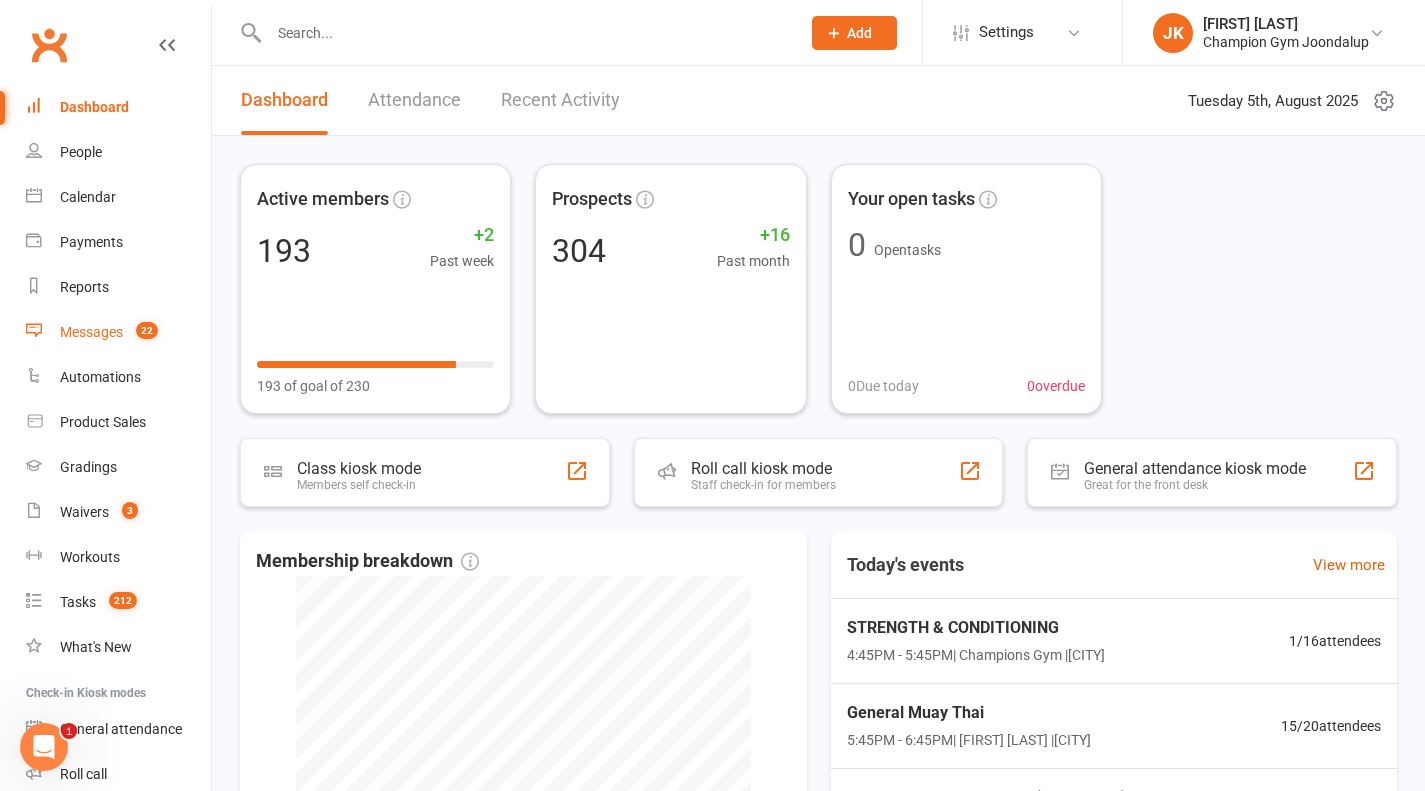 click on "Messages" at bounding box center (91, 332) 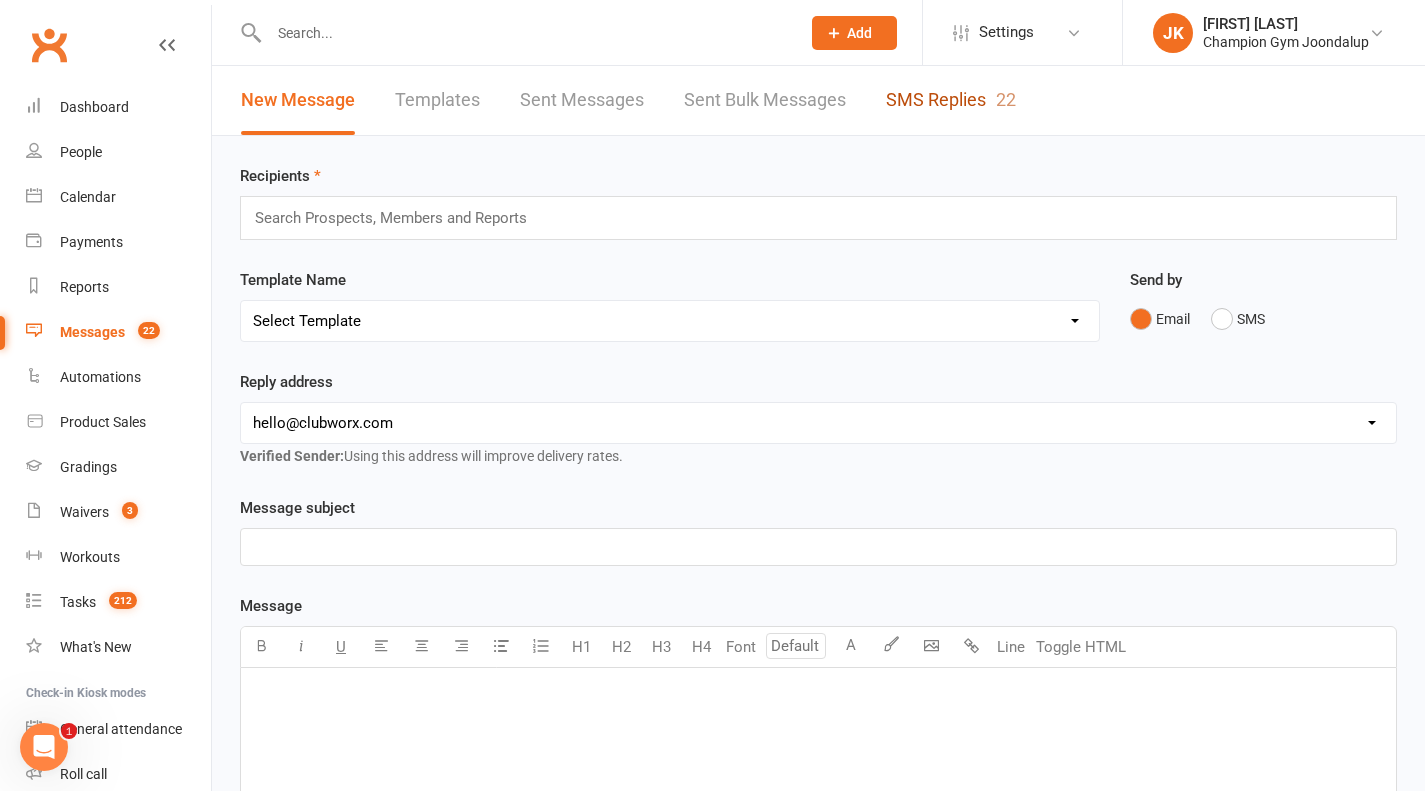 click on "SMS Replies  22" at bounding box center [951, 100] 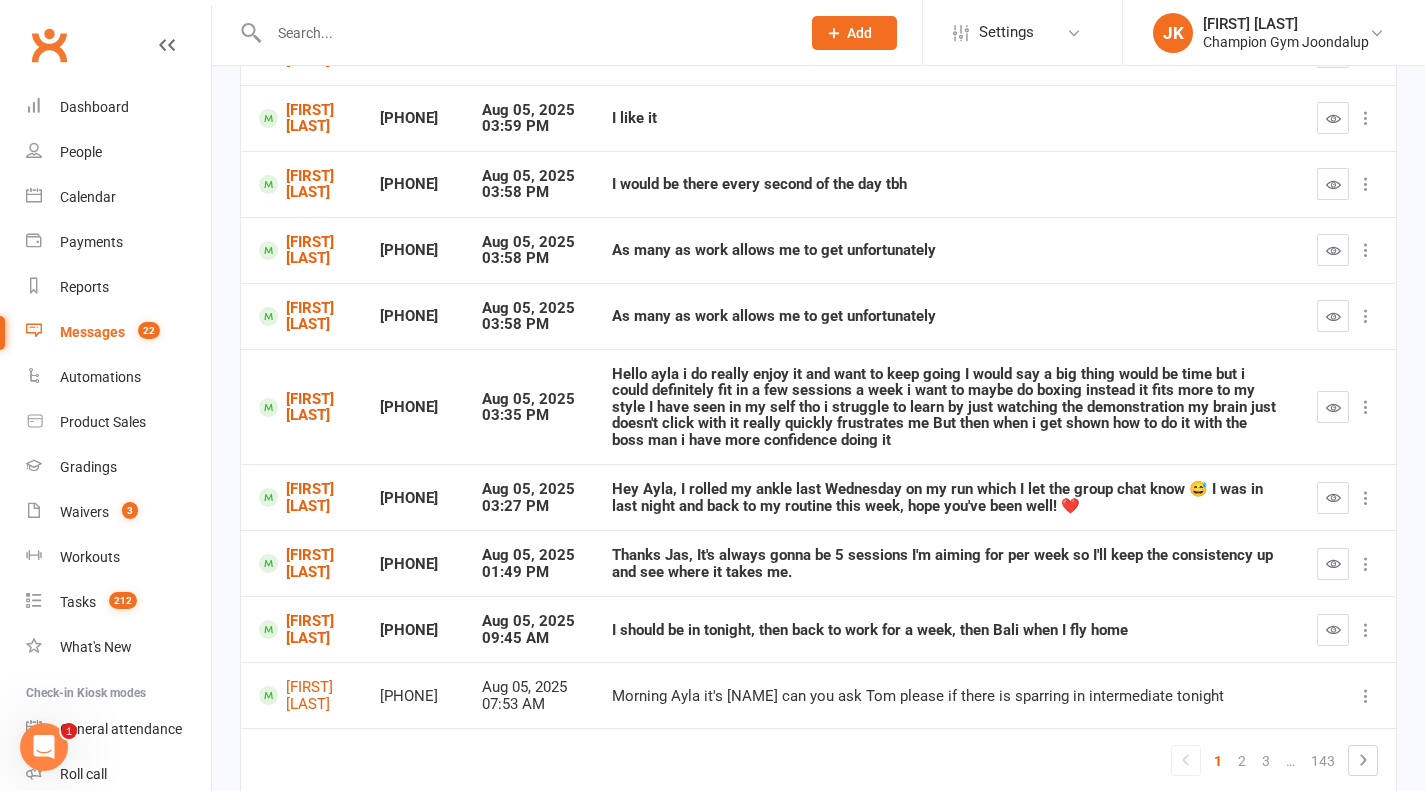 scroll, scrollTop: 310, scrollLeft: 0, axis: vertical 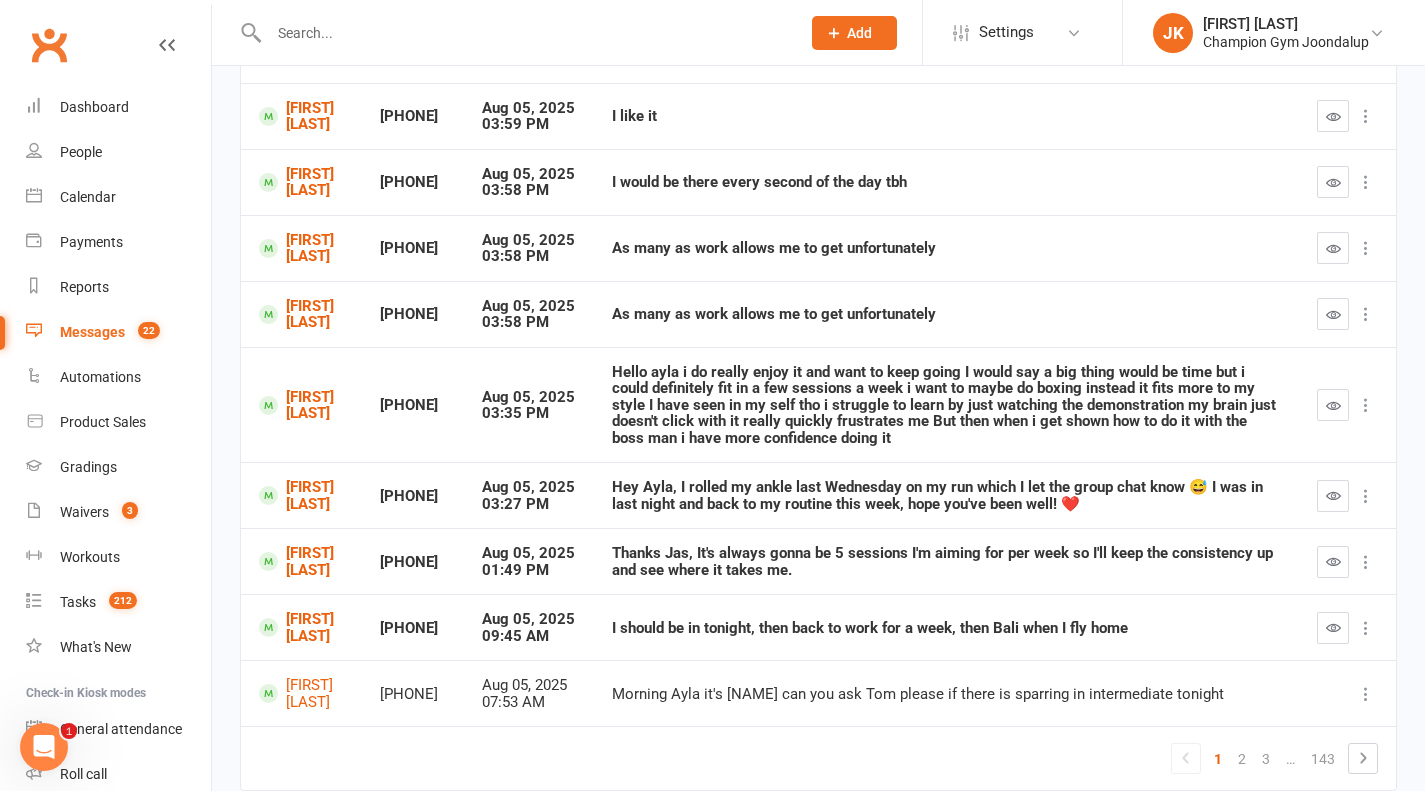 click on "As many as work allows me to get unfortunately" at bounding box center [946, 248] 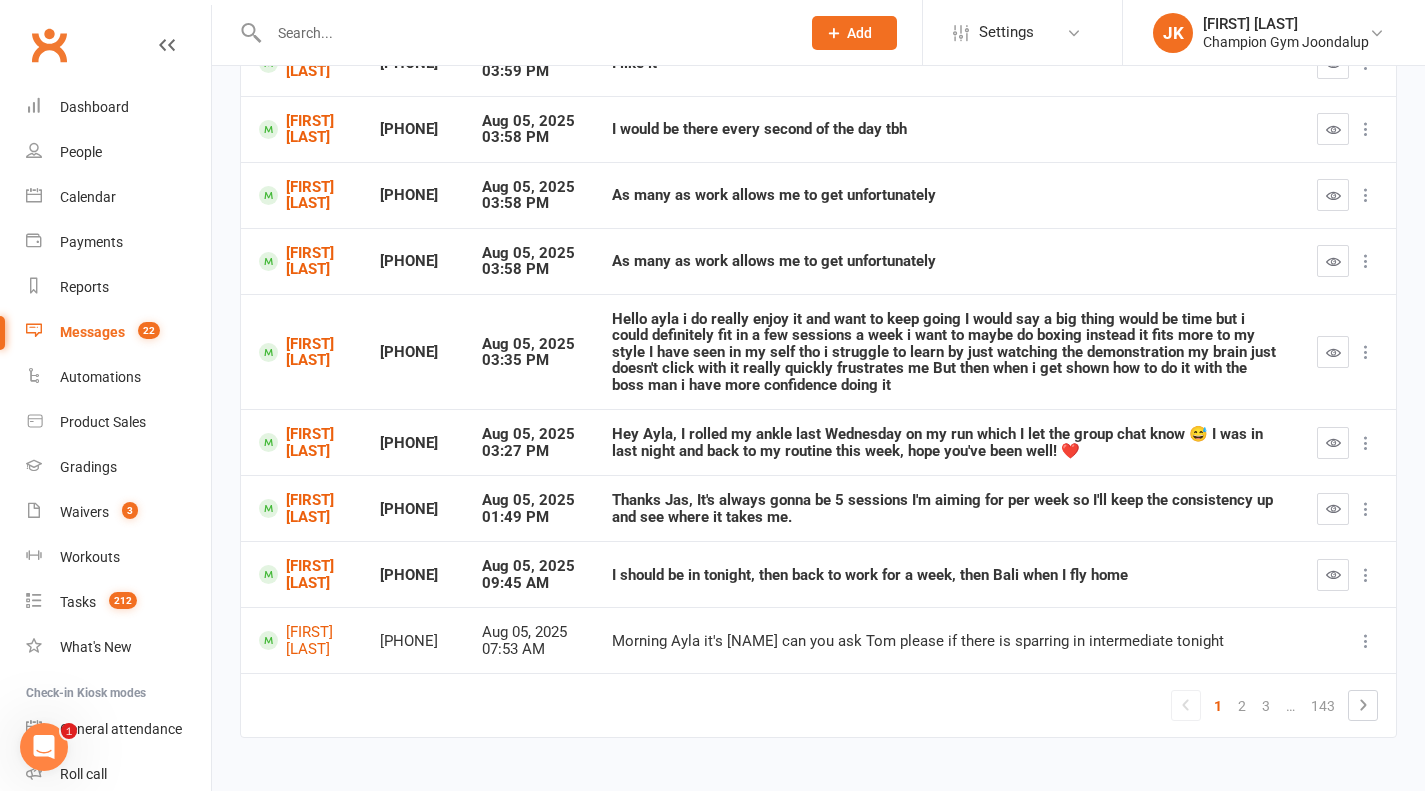 scroll, scrollTop: 395, scrollLeft: 0, axis: vertical 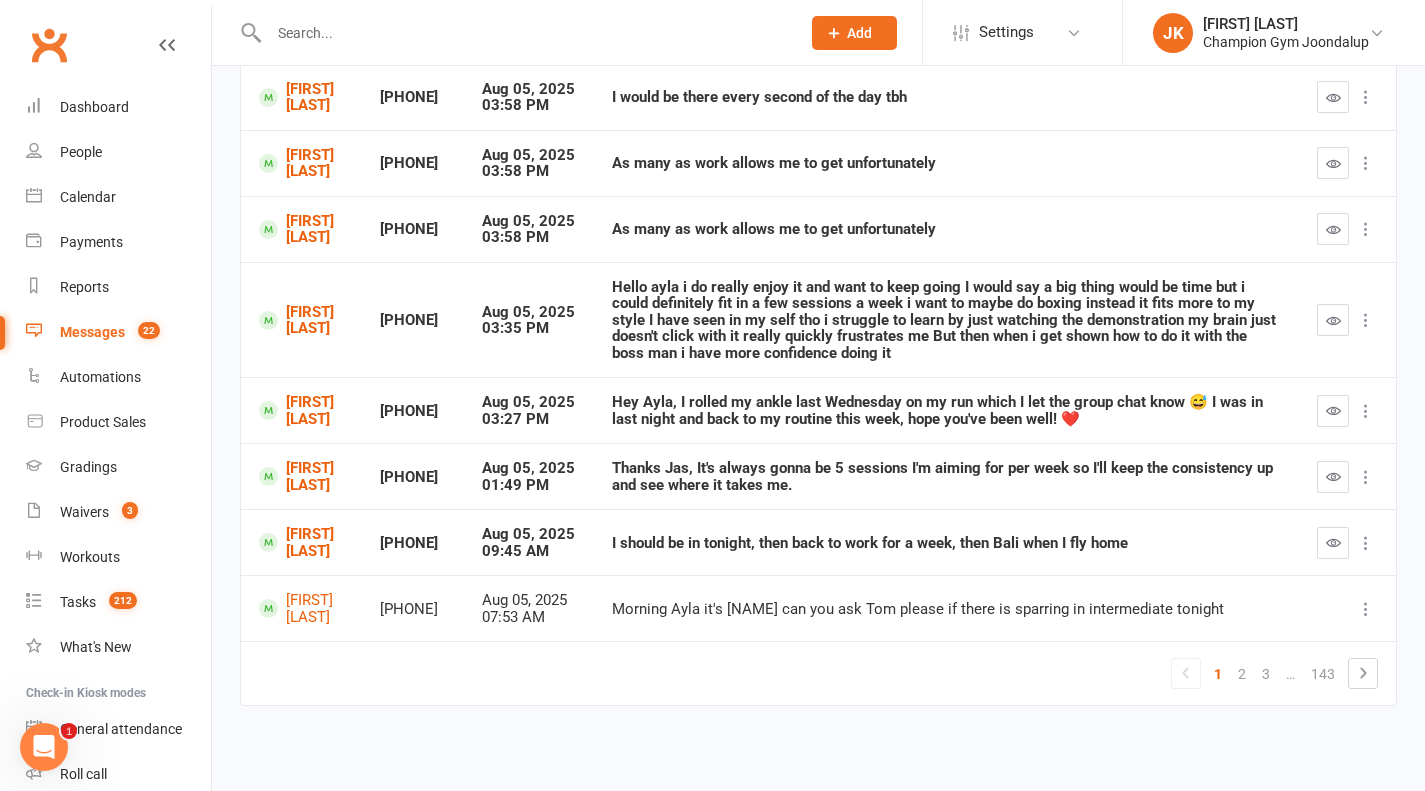 click on "2" at bounding box center [1242, 674] 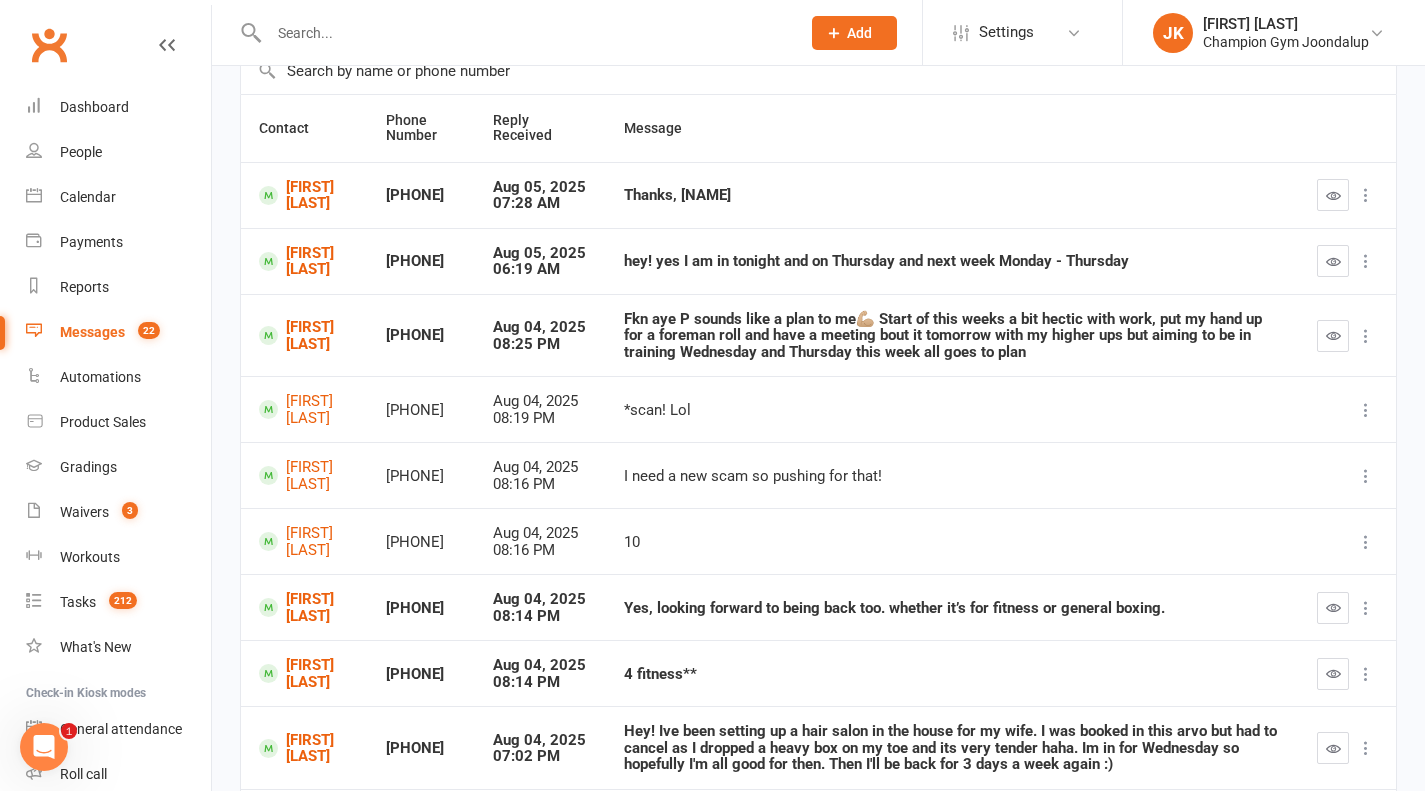 scroll, scrollTop: 0, scrollLeft: 0, axis: both 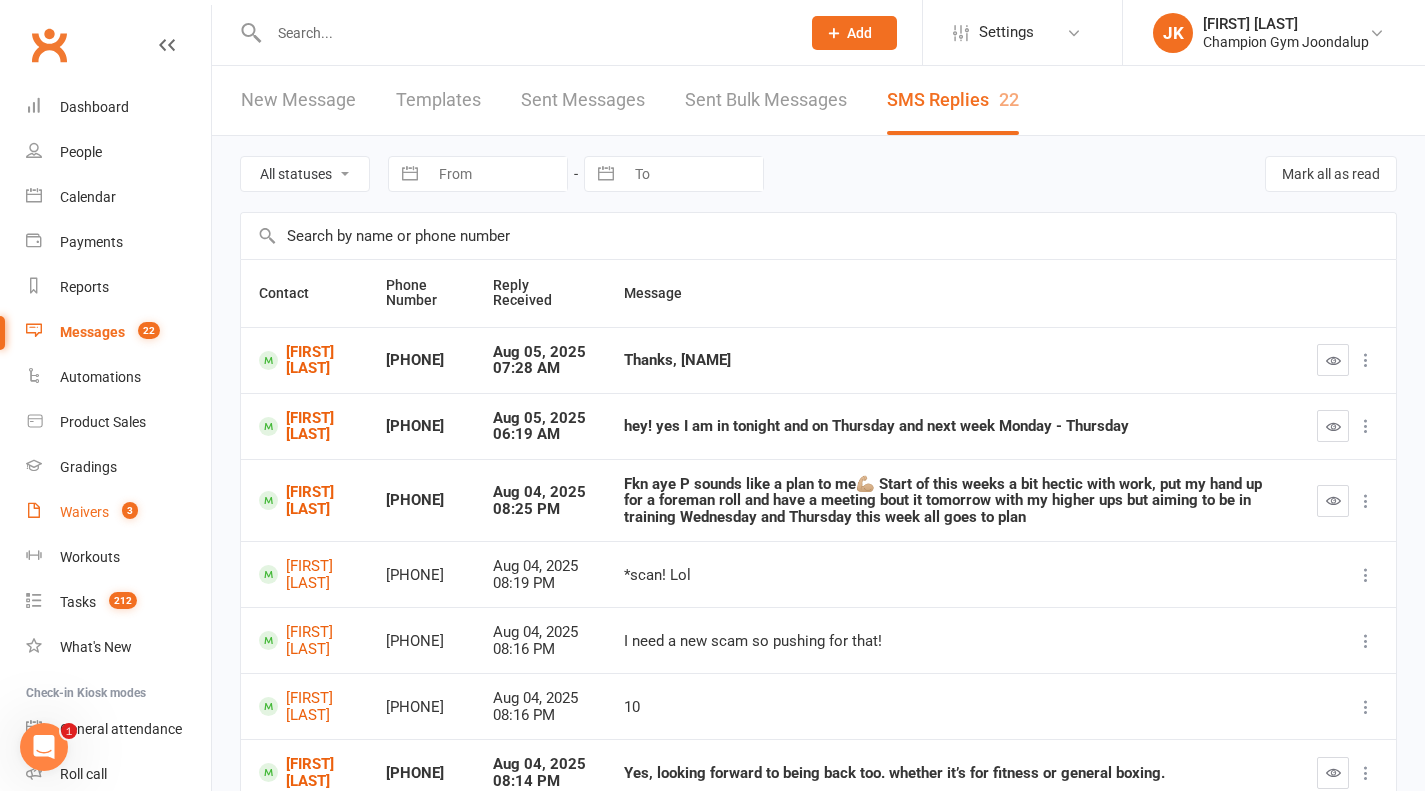 click on "Waivers   3" at bounding box center [118, 512] 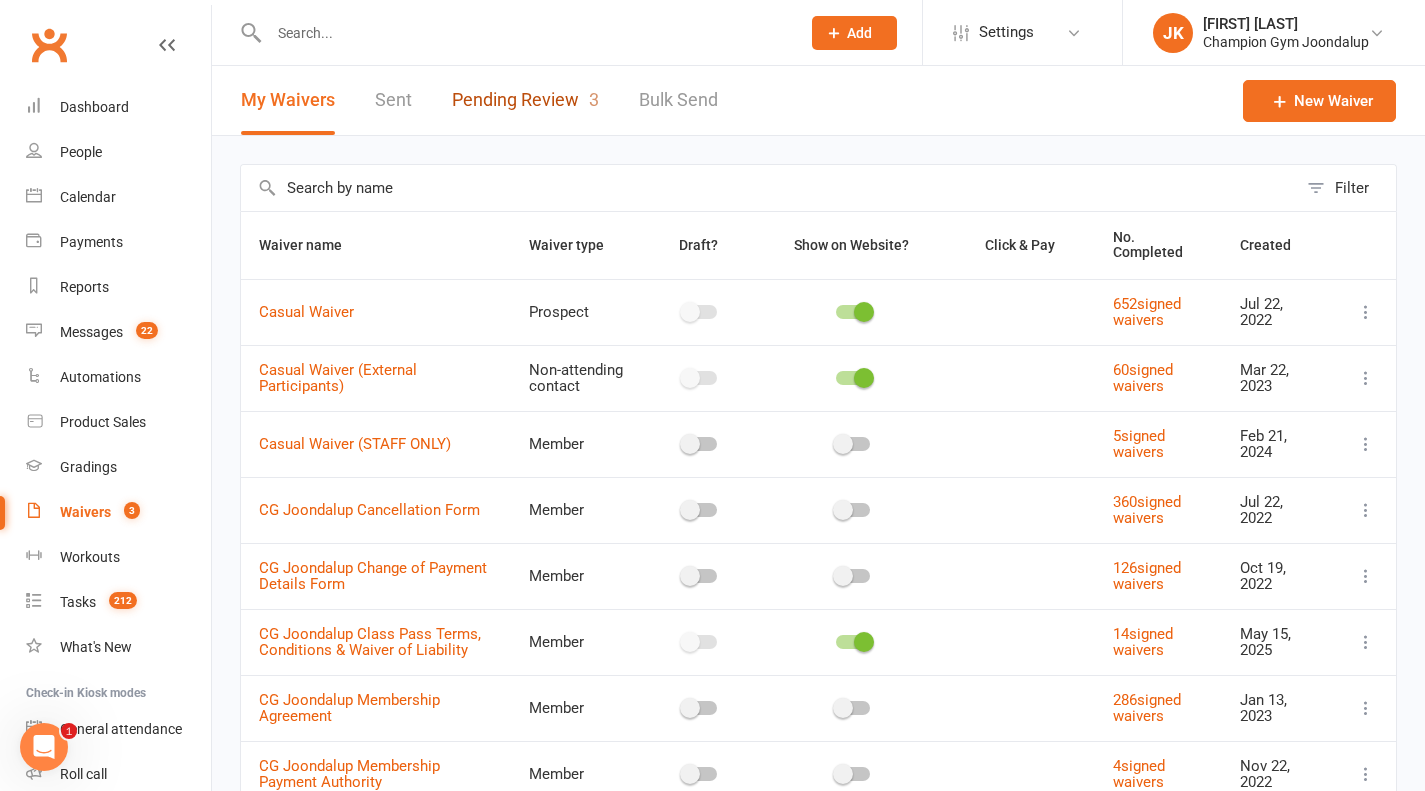 click on "Pending Review 3" at bounding box center [525, 100] 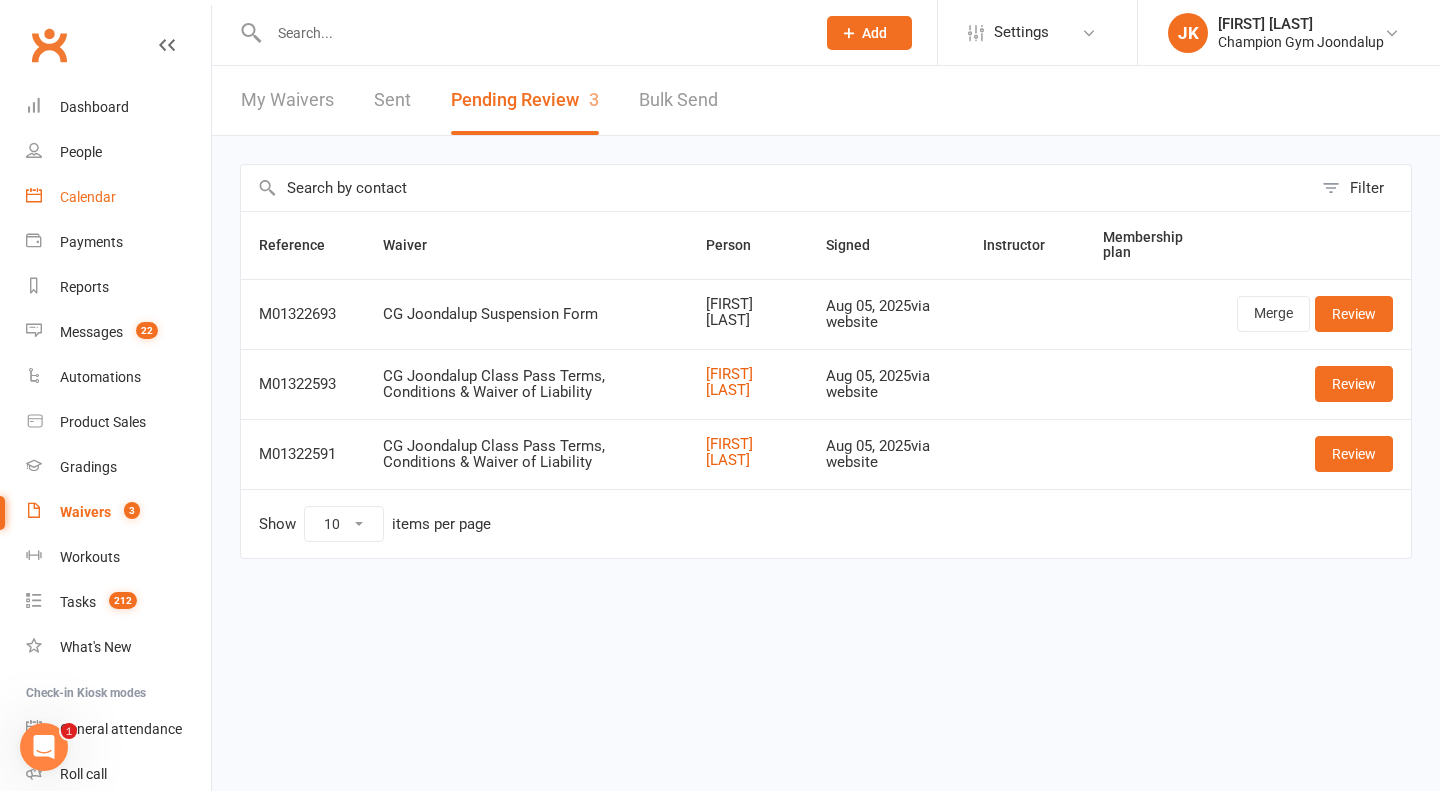 click on "Calendar" at bounding box center (88, 197) 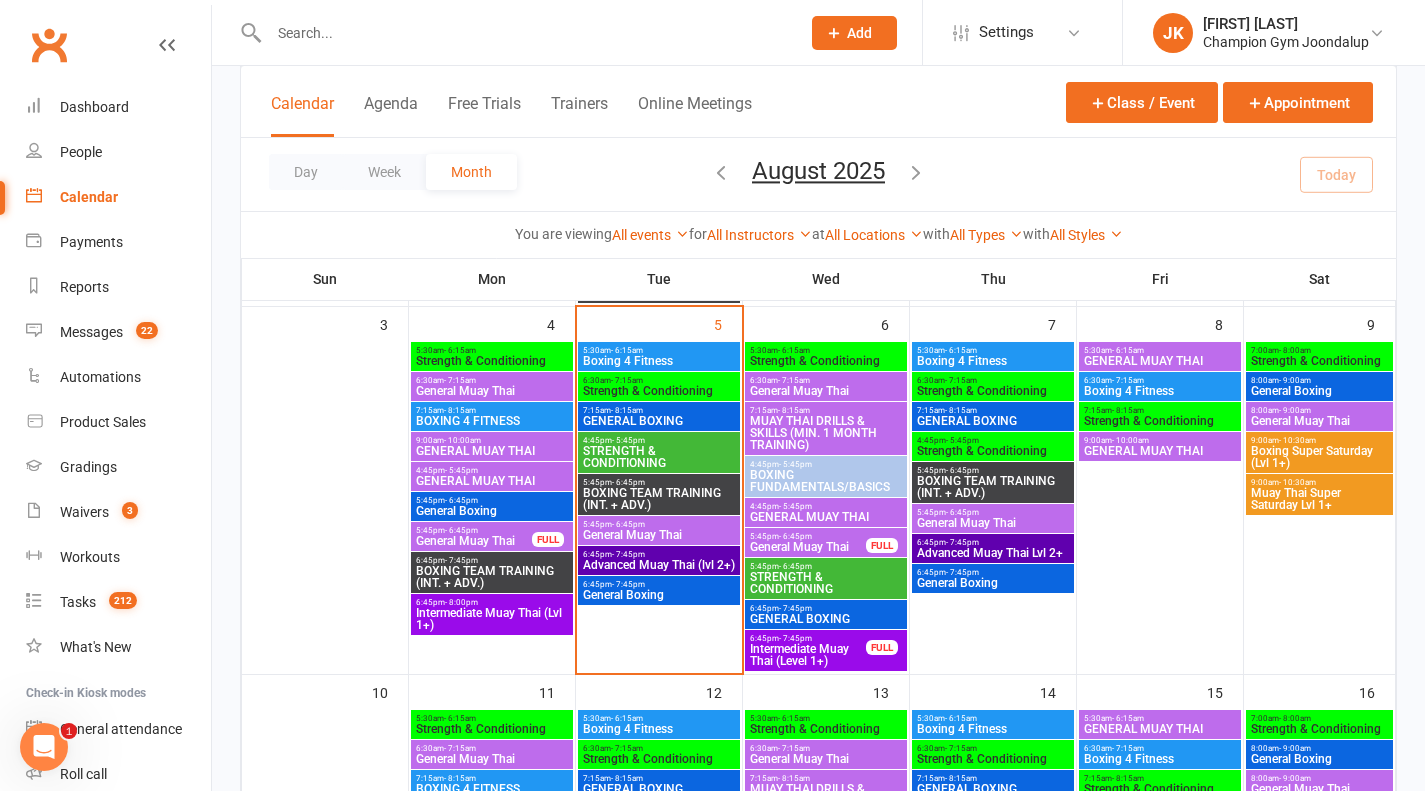 scroll, scrollTop: 439, scrollLeft: 0, axis: vertical 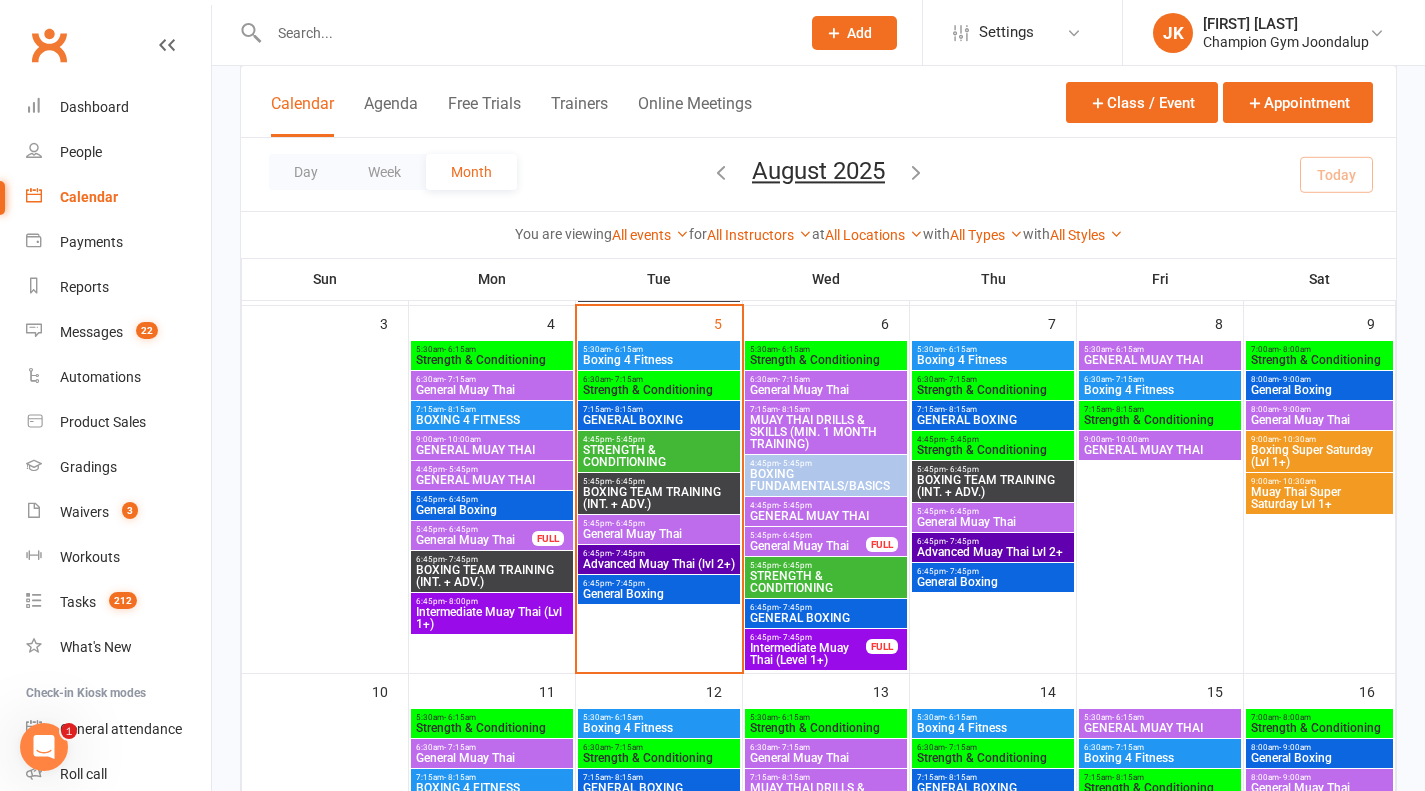 click on "STRENGTH & CONDITIONING" at bounding box center (659, 456) 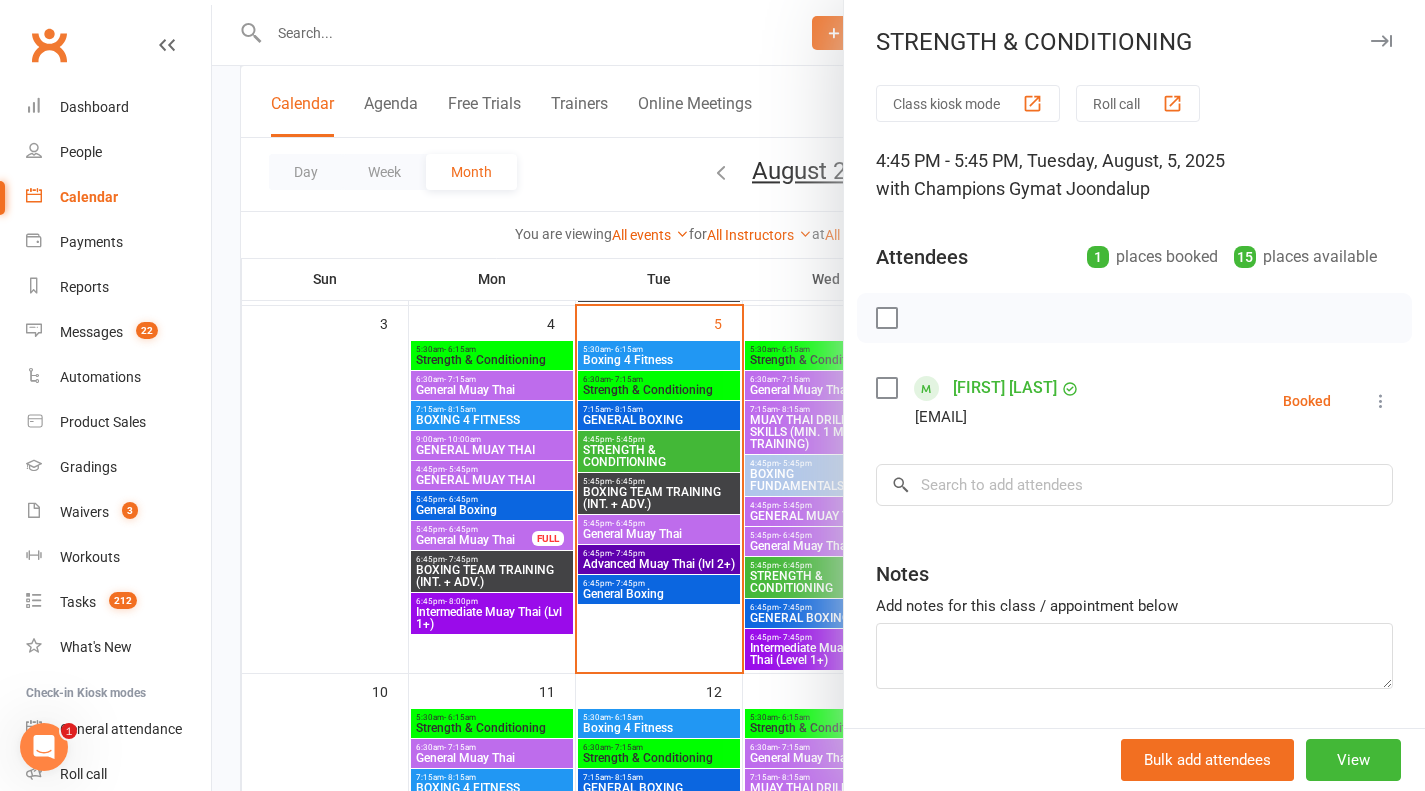 click at bounding box center (818, 395) 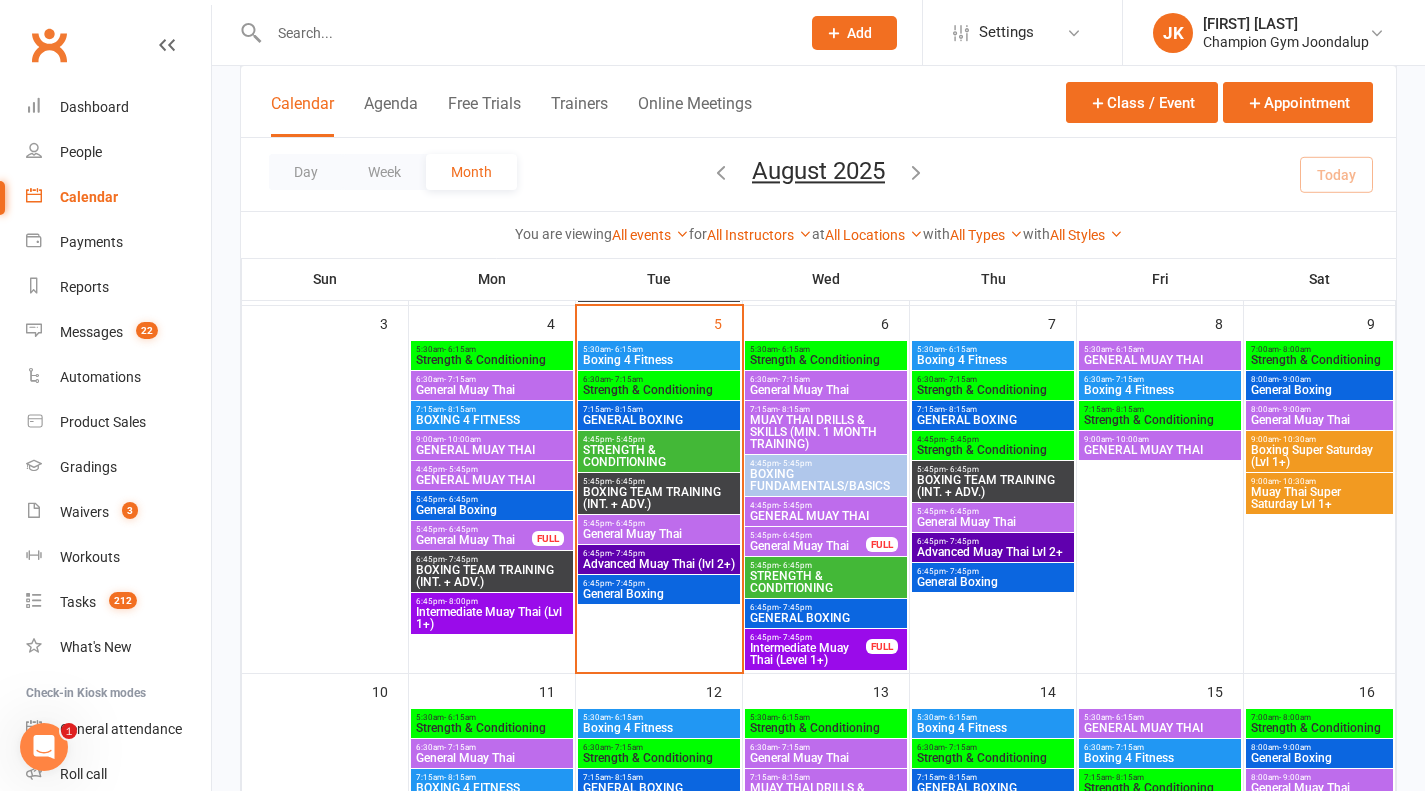 click on "STRENGTH & CONDITIONING" at bounding box center [659, 456] 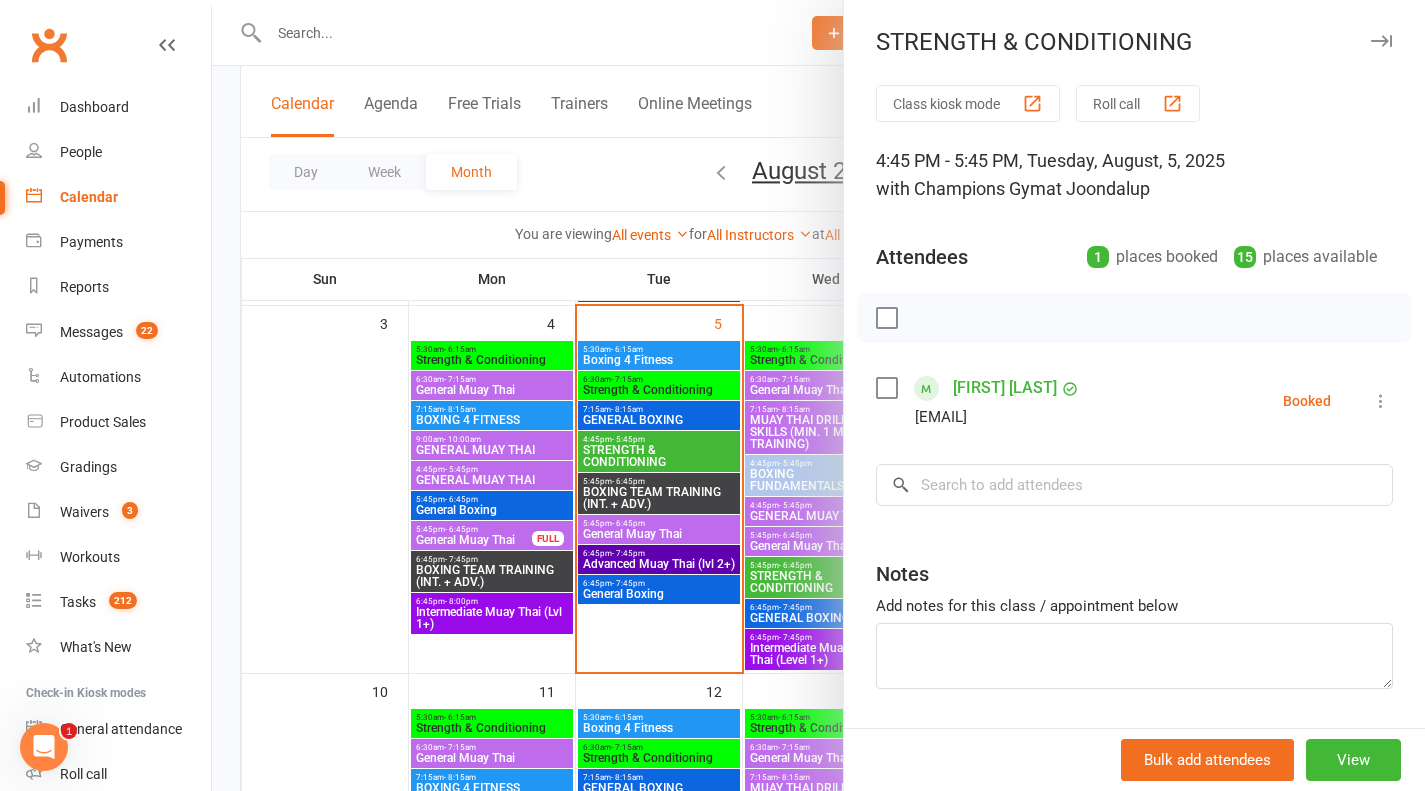 click at bounding box center (818, 395) 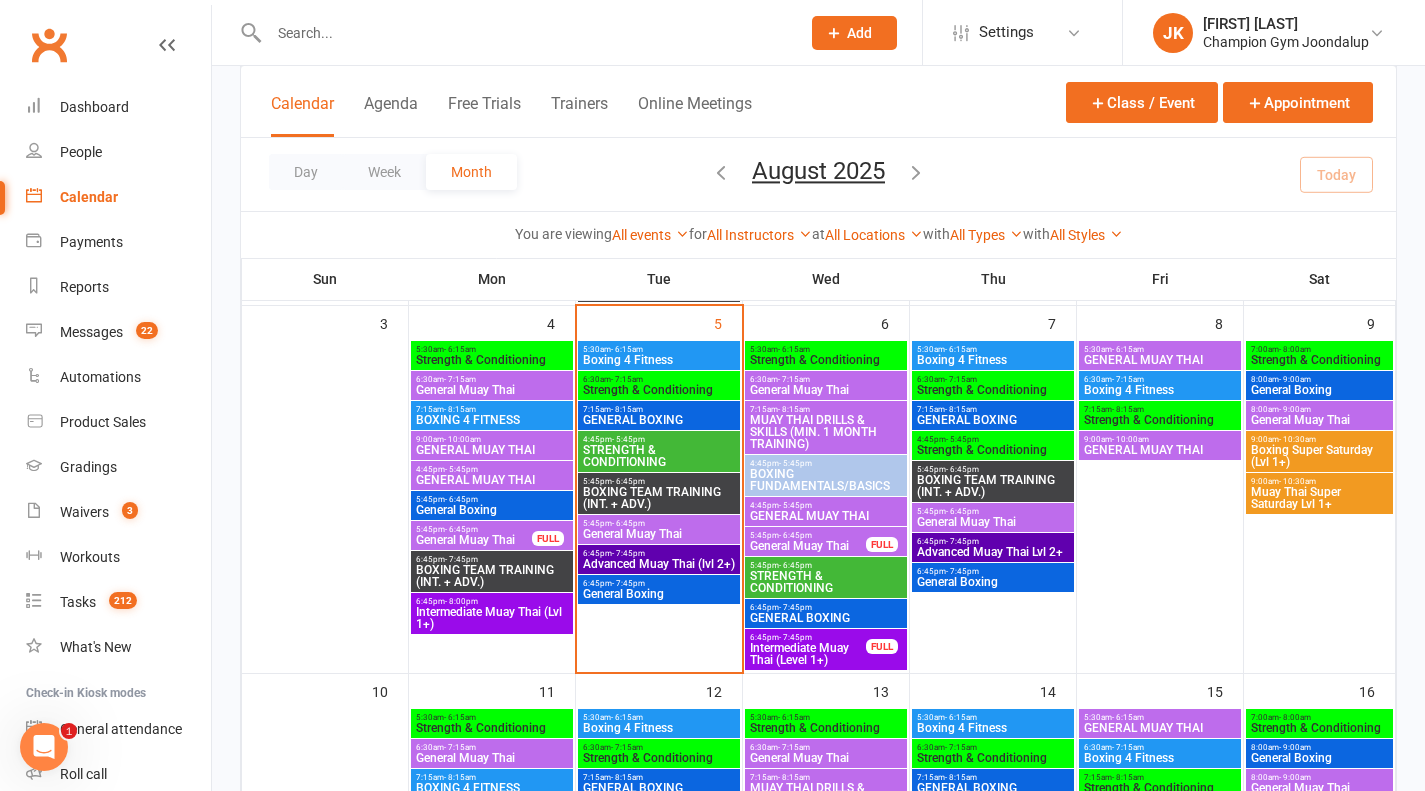 click on "BOXING TEAM TRAINING (INT. + ADV.)" at bounding box center [659, 498] 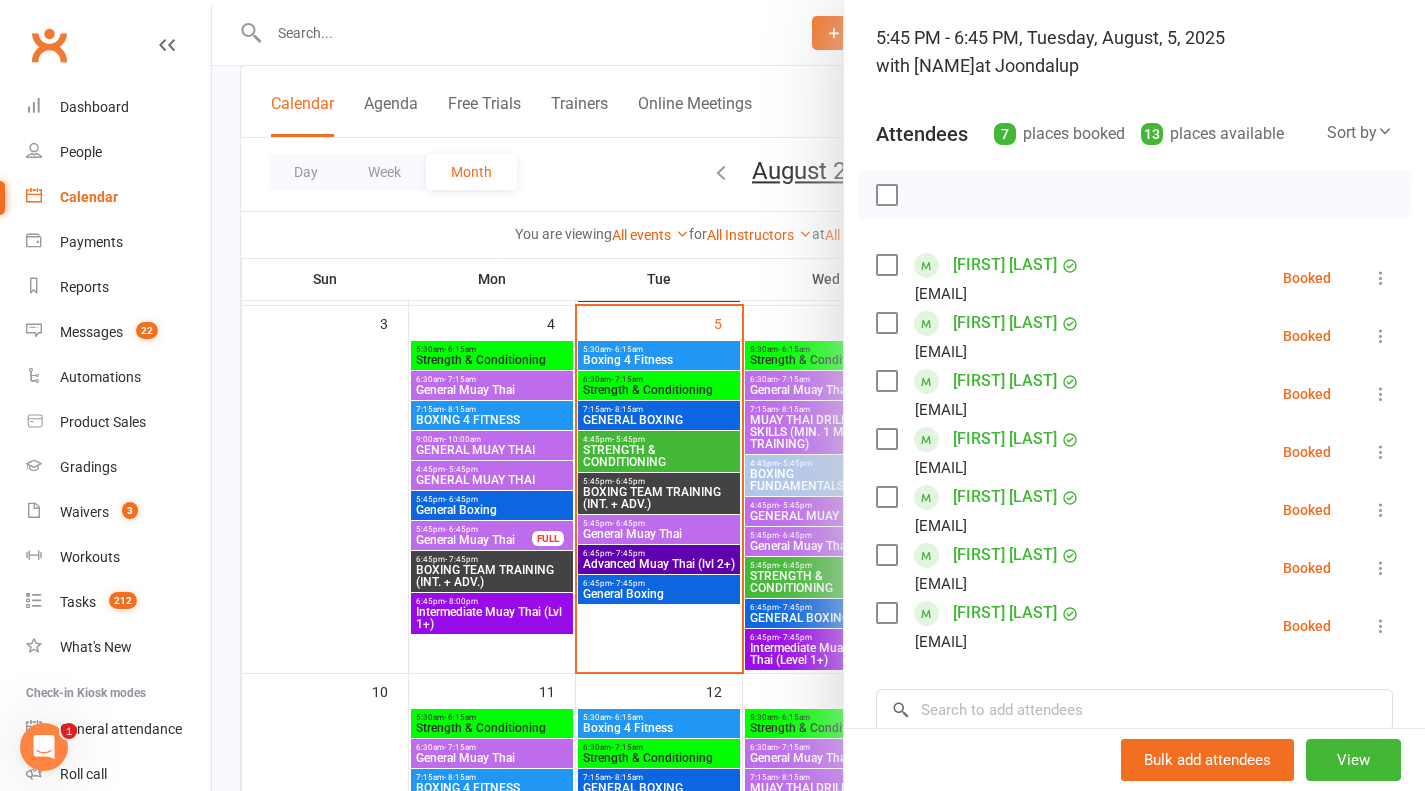 scroll, scrollTop: 126, scrollLeft: 0, axis: vertical 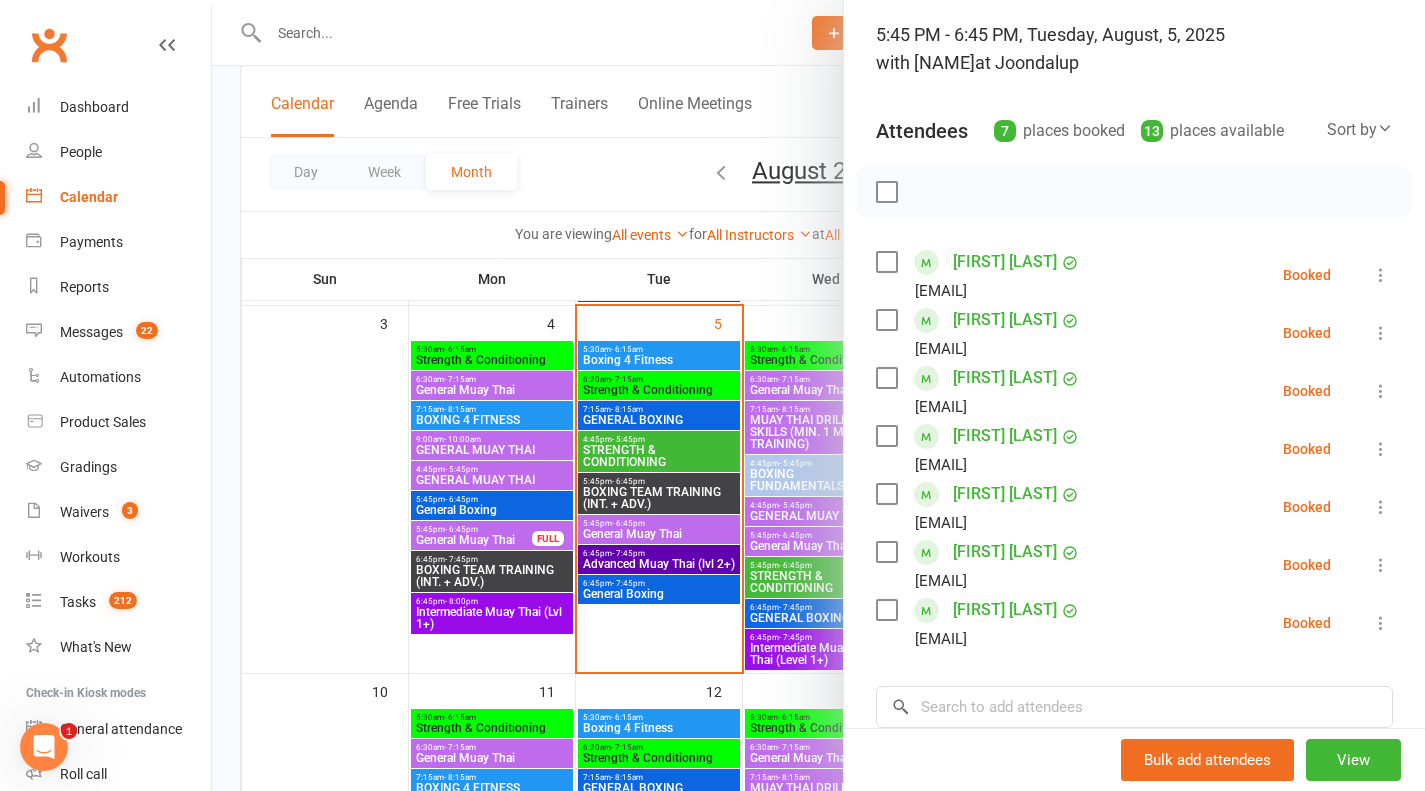 click at bounding box center (818, 395) 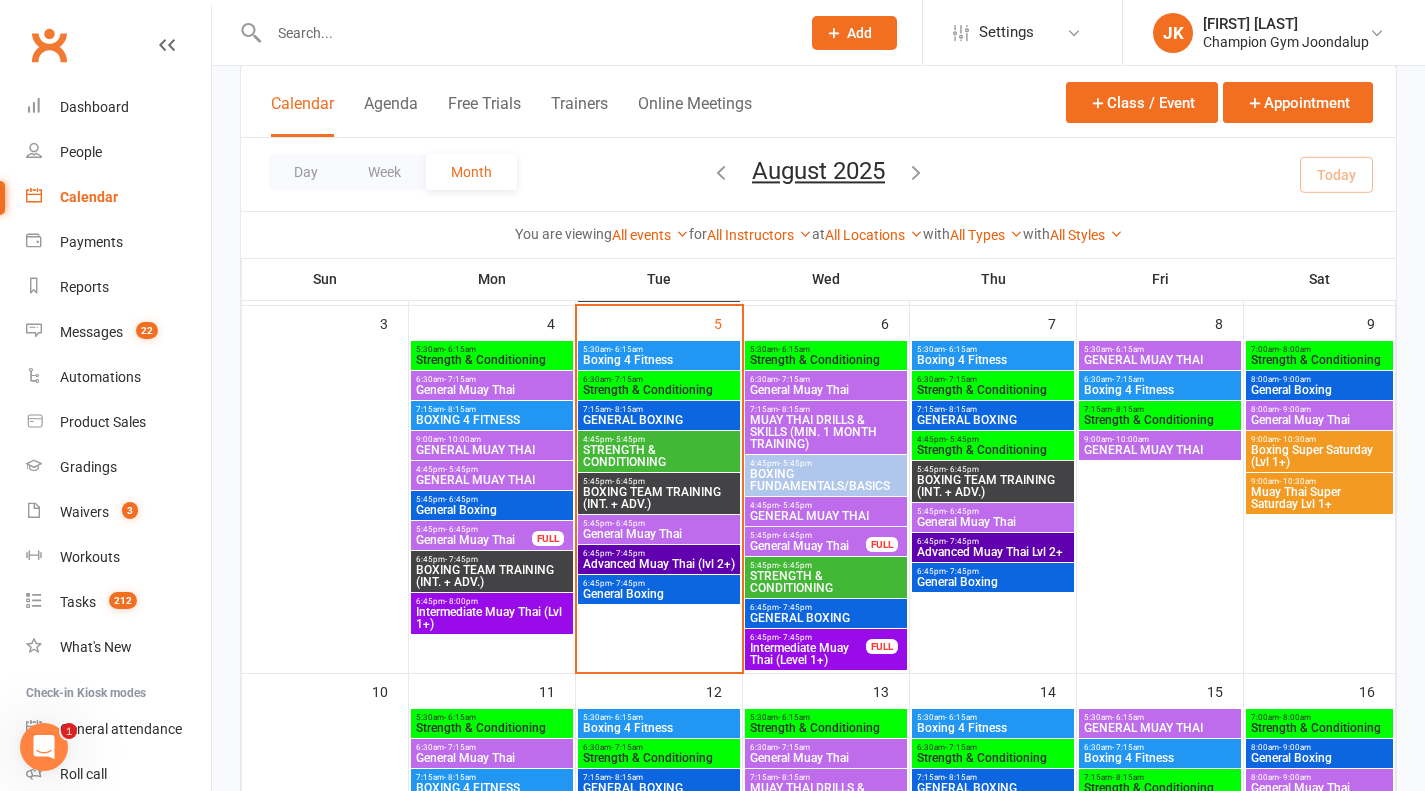 click on "- 6:45pm" at bounding box center (628, 523) 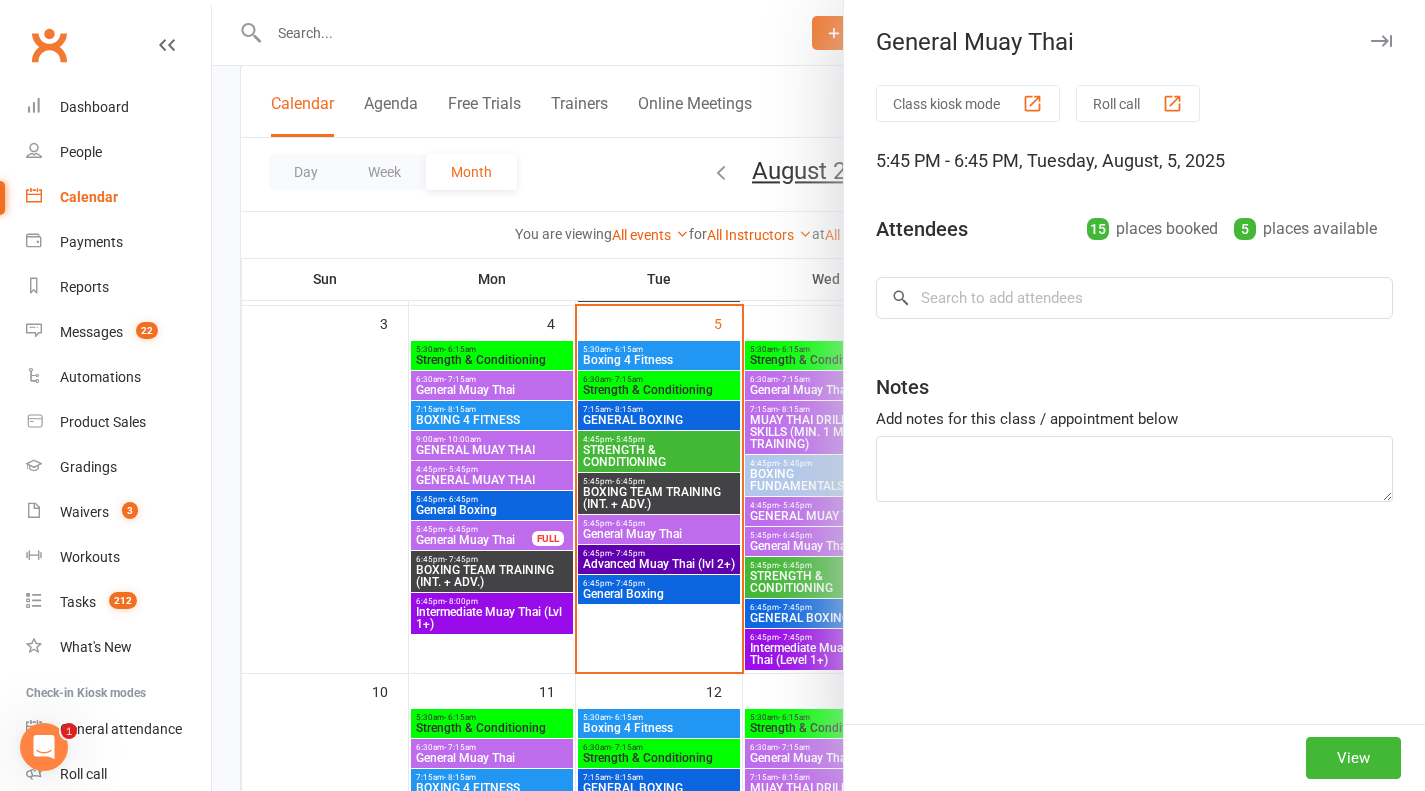 click at bounding box center [818, 395] 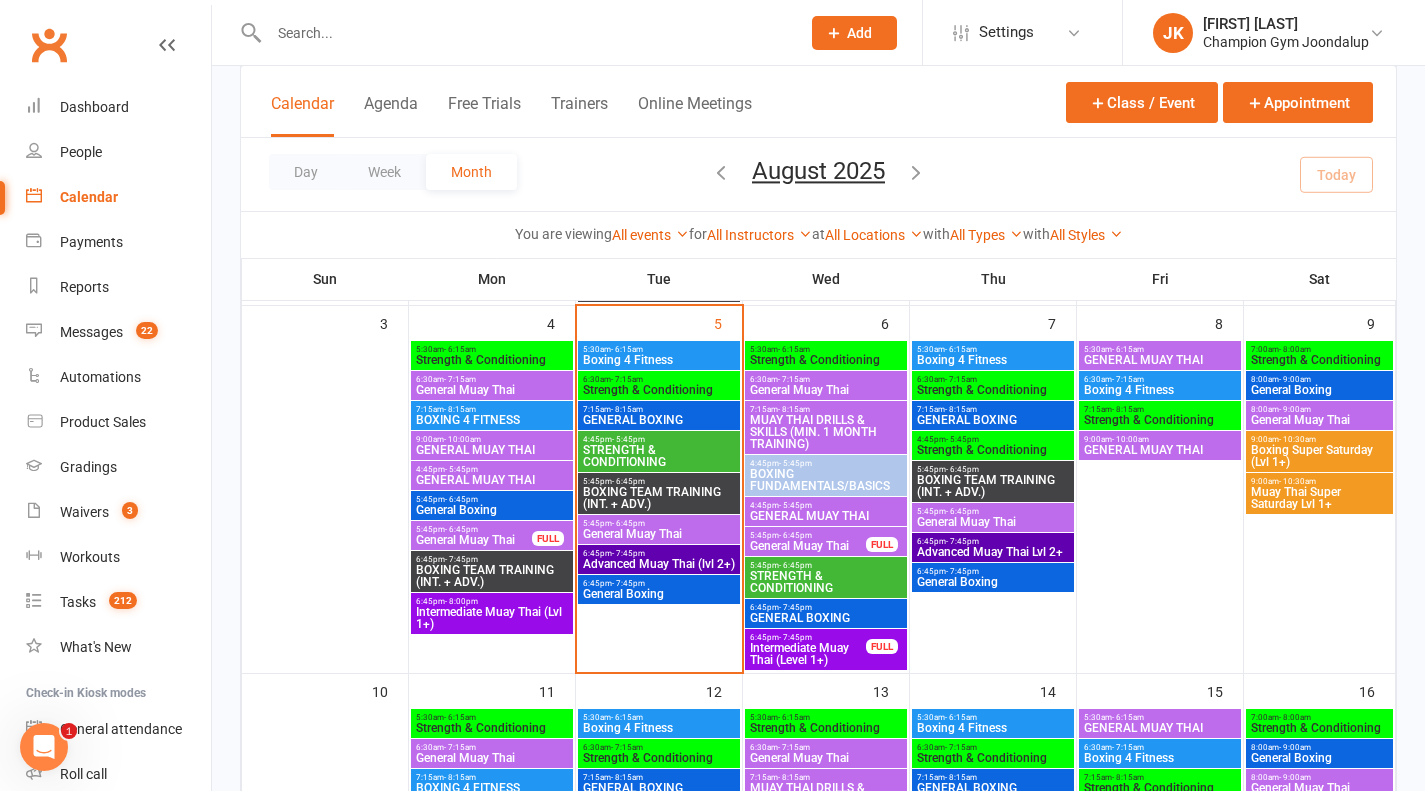 click on "General Muay Thai" at bounding box center [659, 534] 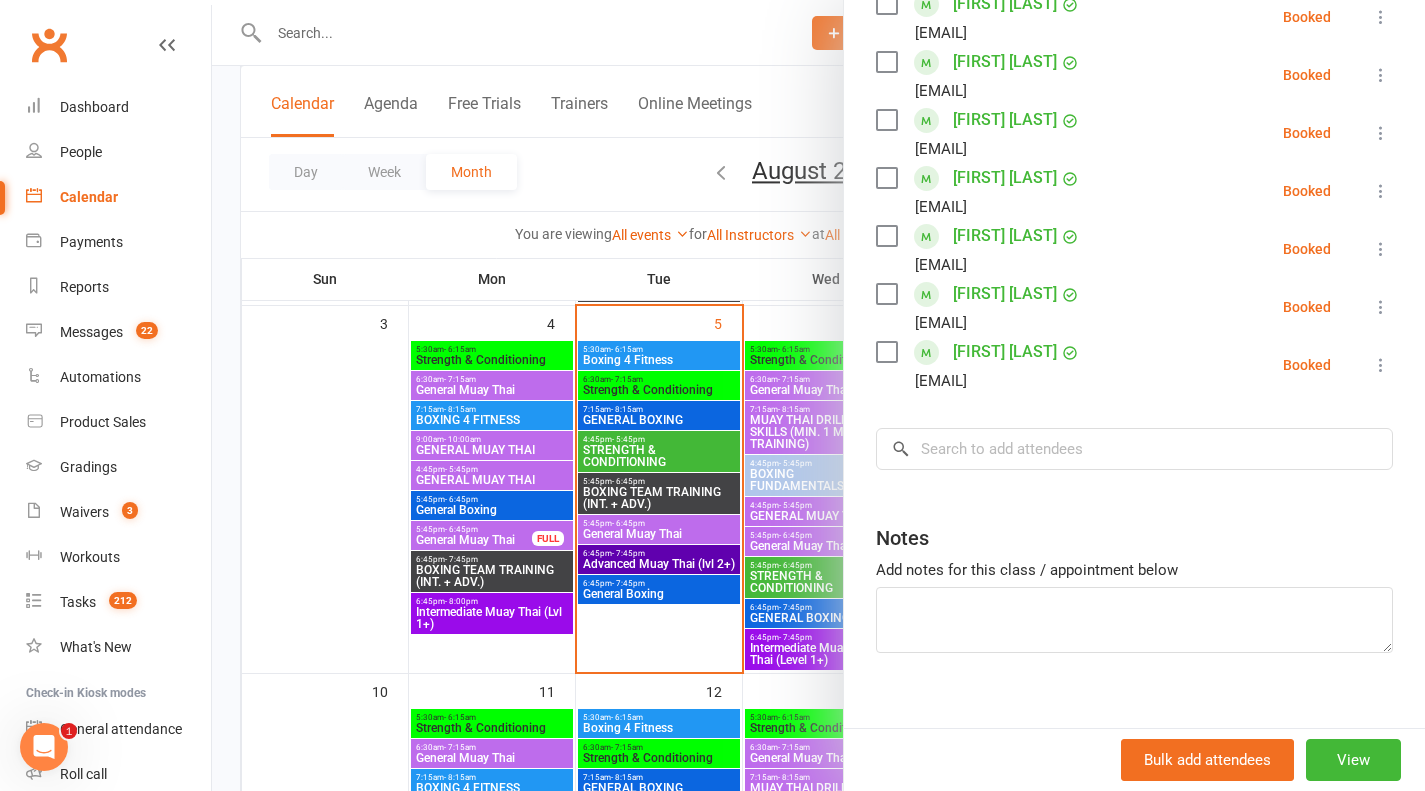 scroll, scrollTop: 0, scrollLeft: 0, axis: both 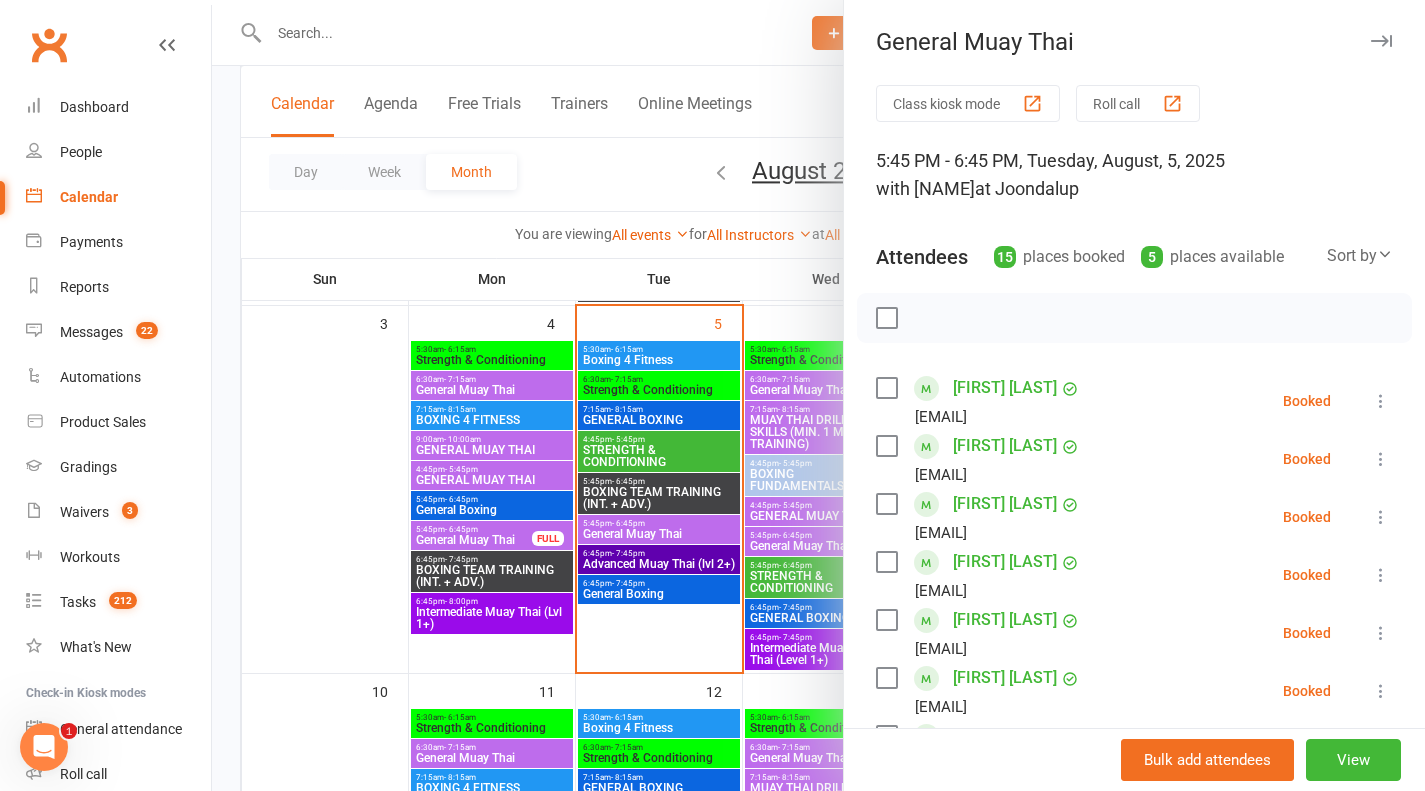 drag, startPoint x: 684, startPoint y: 533, endPoint x: 686, endPoint y: 555, distance: 22.090721 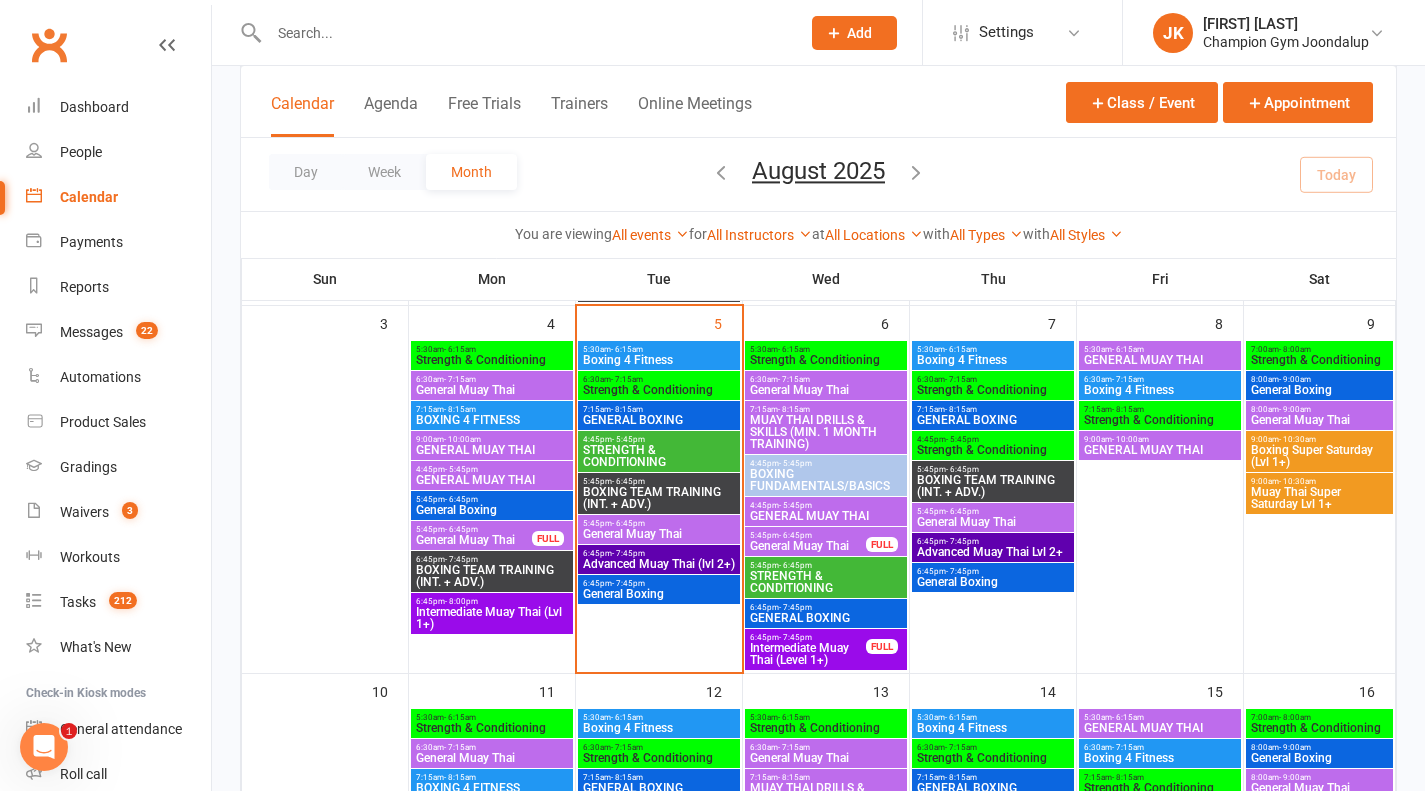 click on "6:45pm  - 7:45pm" at bounding box center [659, 553] 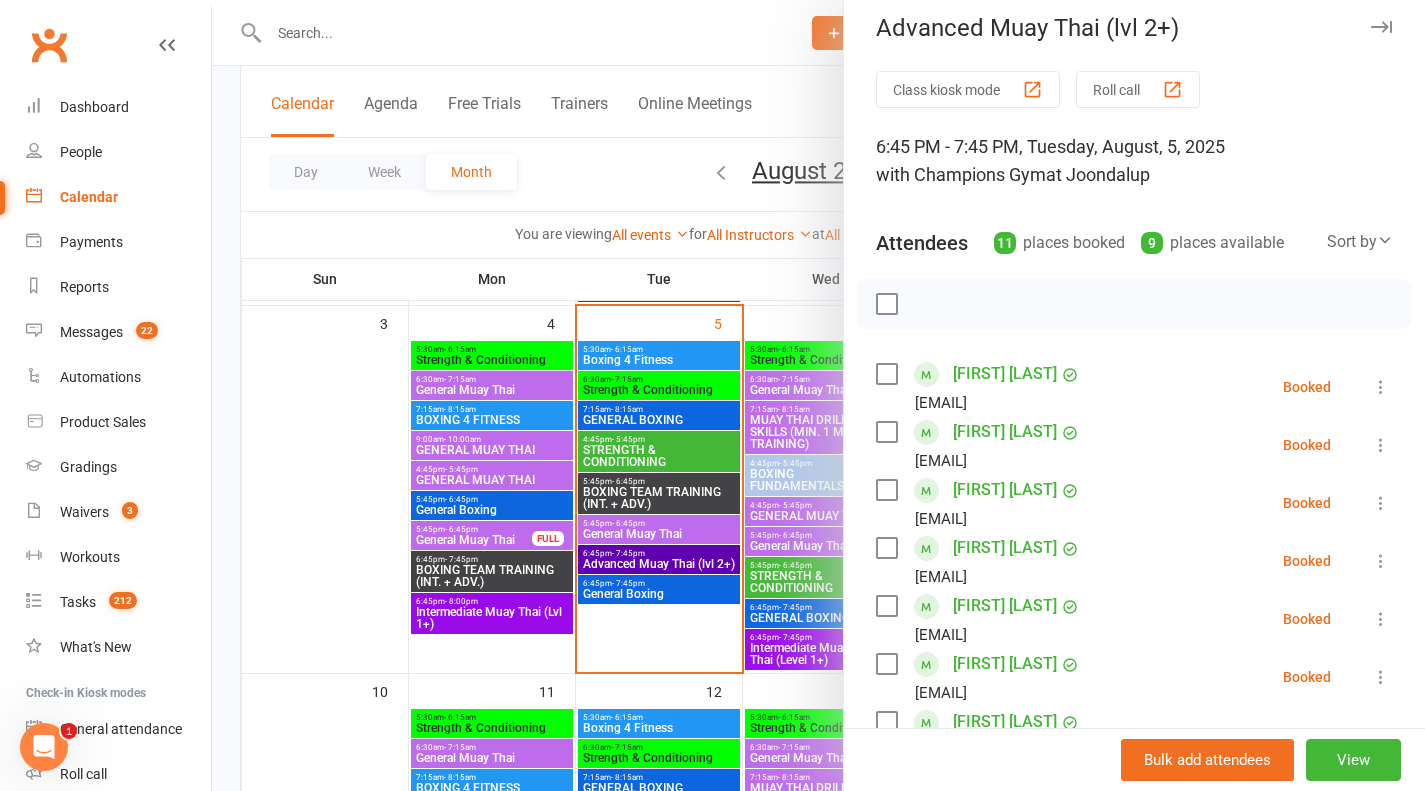 scroll, scrollTop: 0, scrollLeft: 0, axis: both 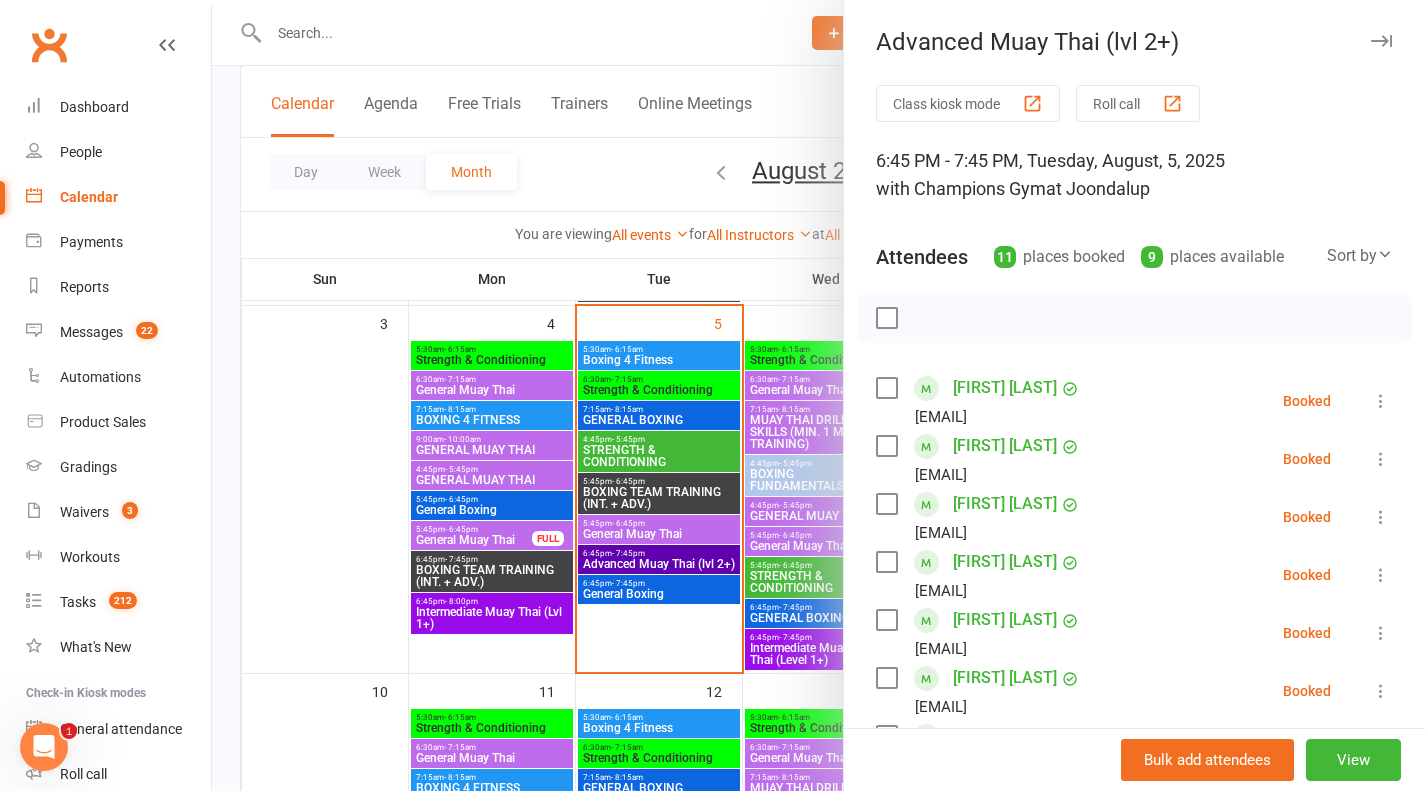 click at bounding box center [818, 395] 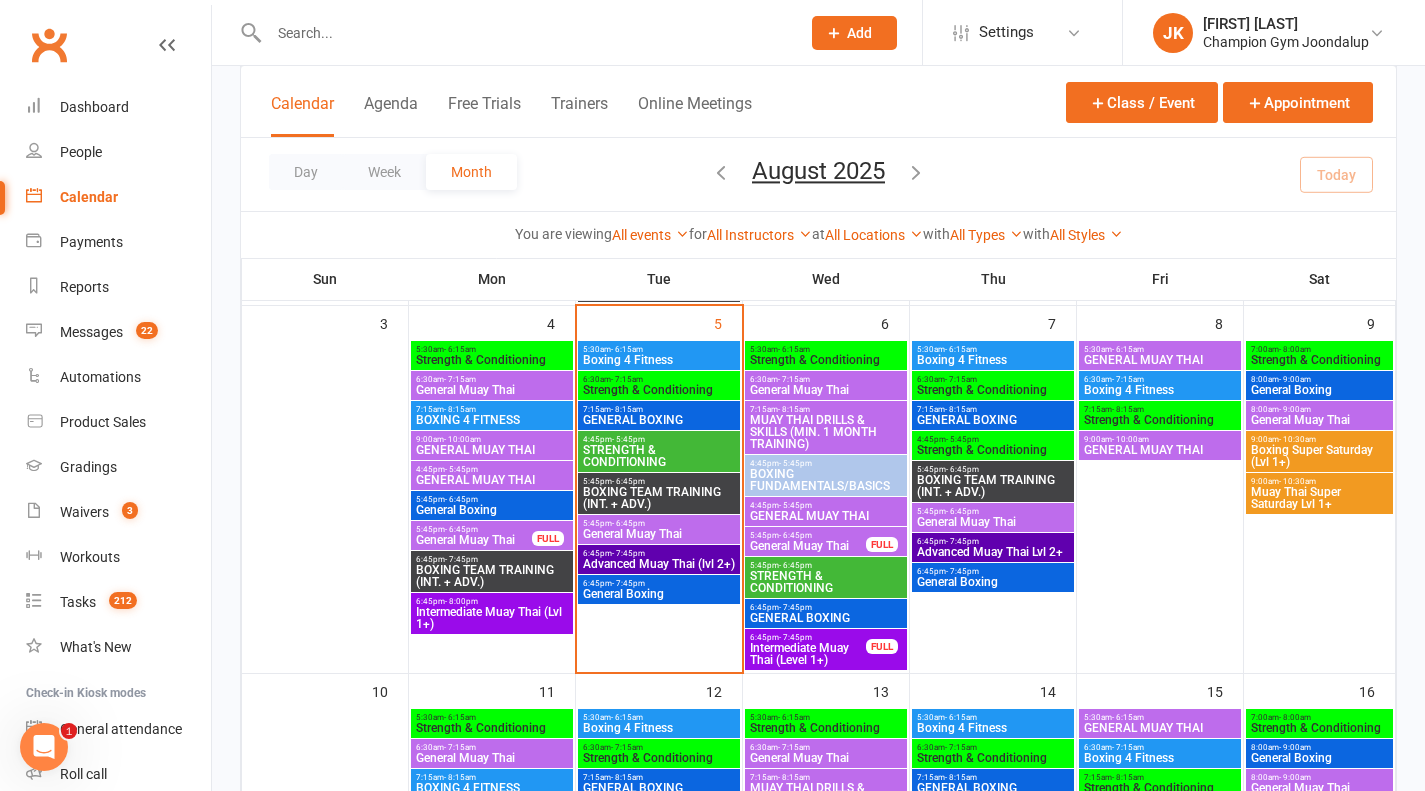 click on "General Boxing" at bounding box center (659, 594) 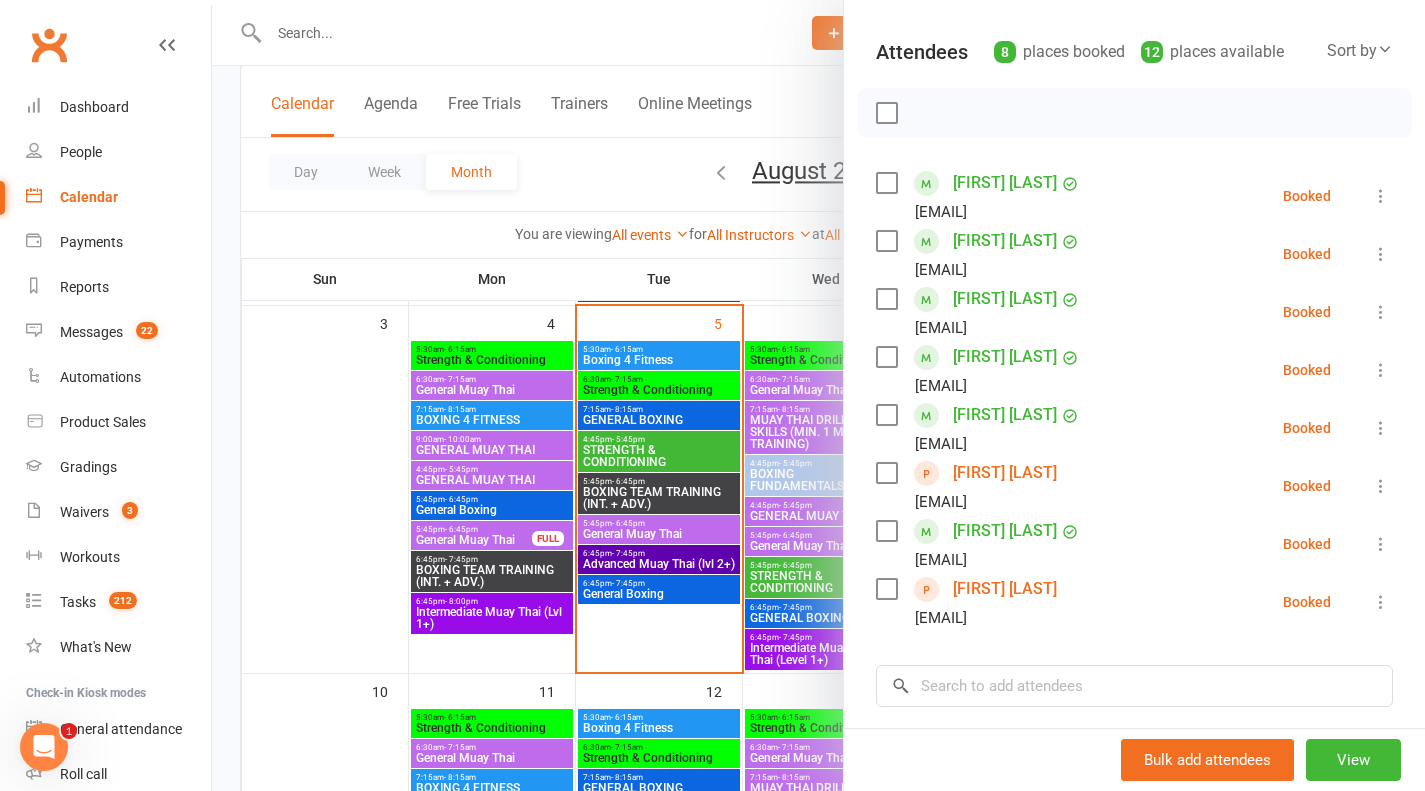 scroll, scrollTop: 181, scrollLeft: 0, axis: vertical 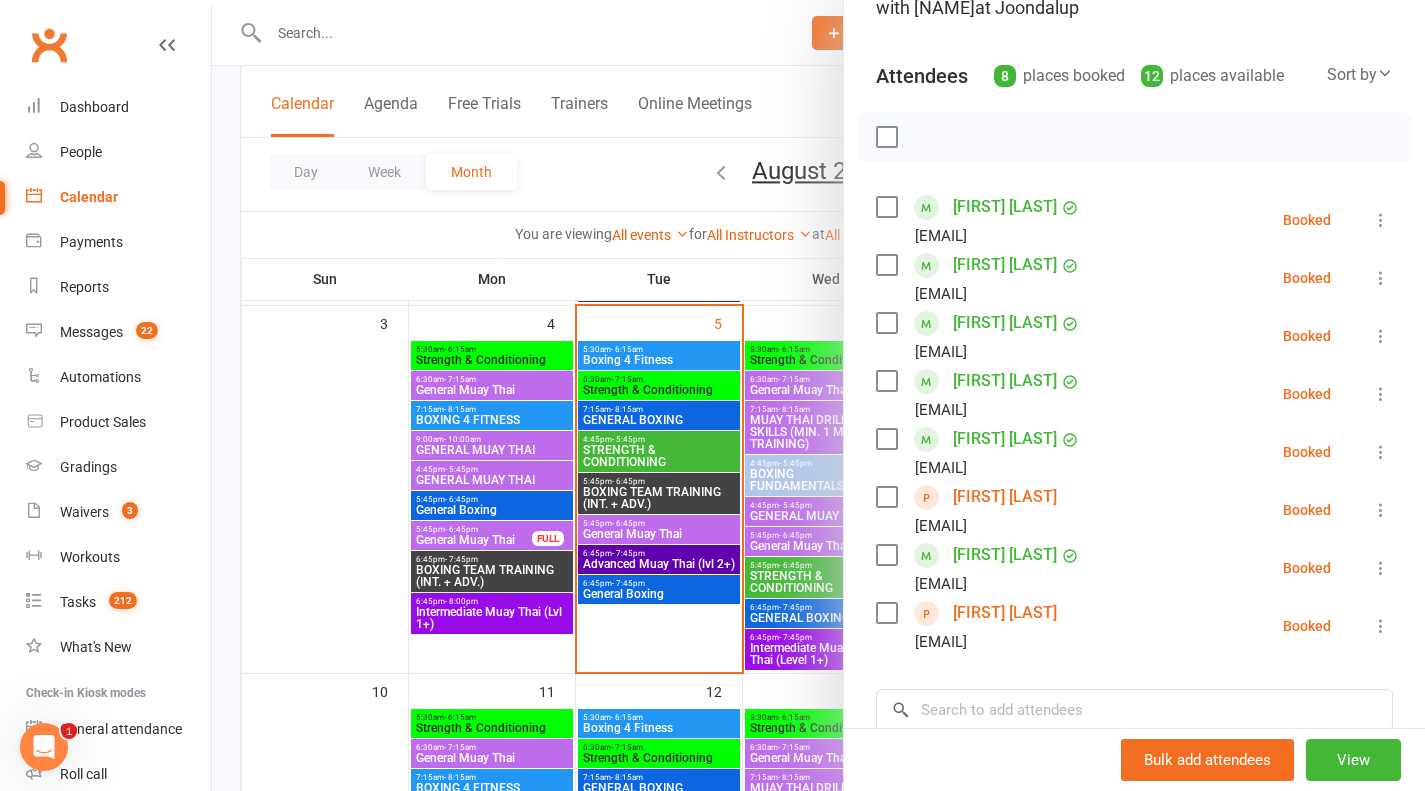 click at bounding box center [818, 395] 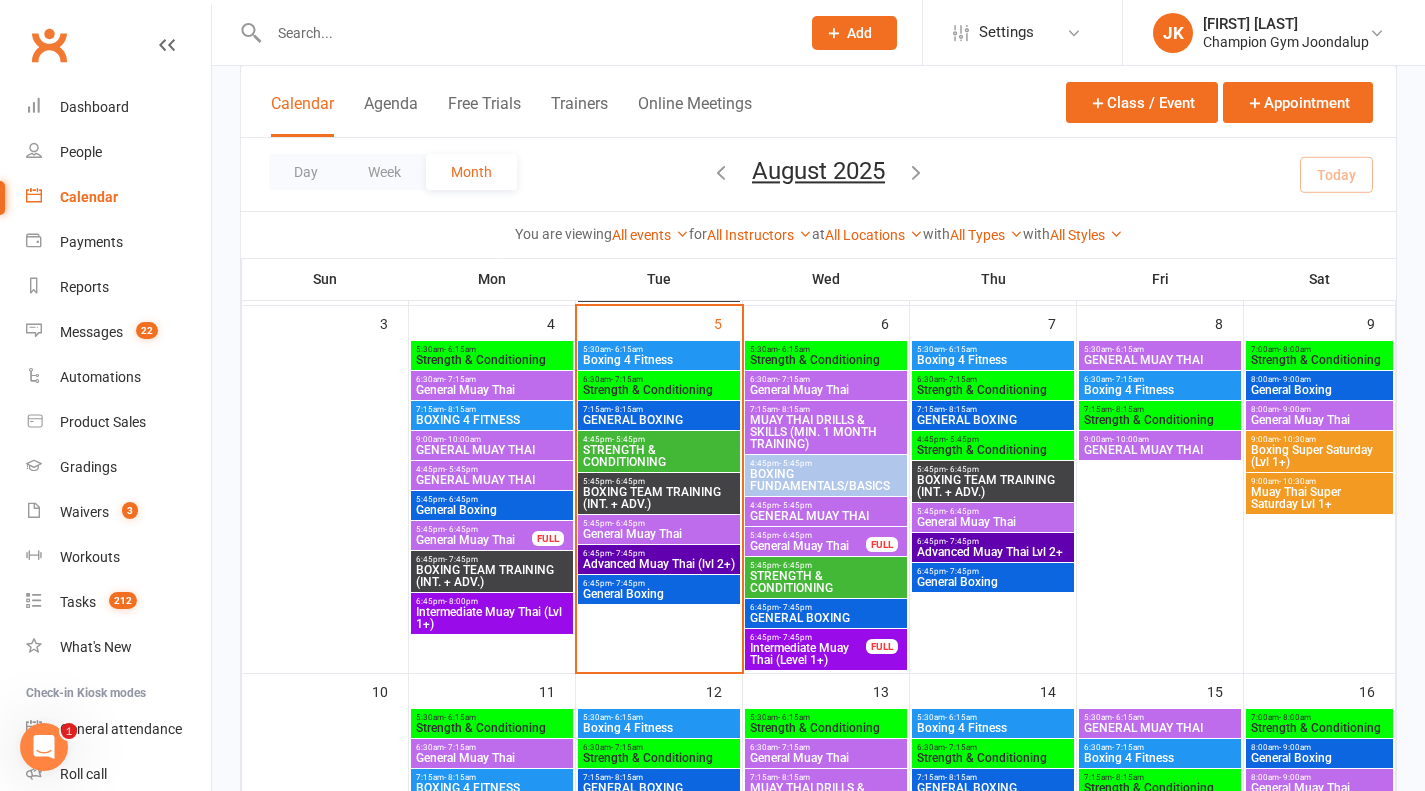 click on "Trainers" at bounding box center [579, 115] 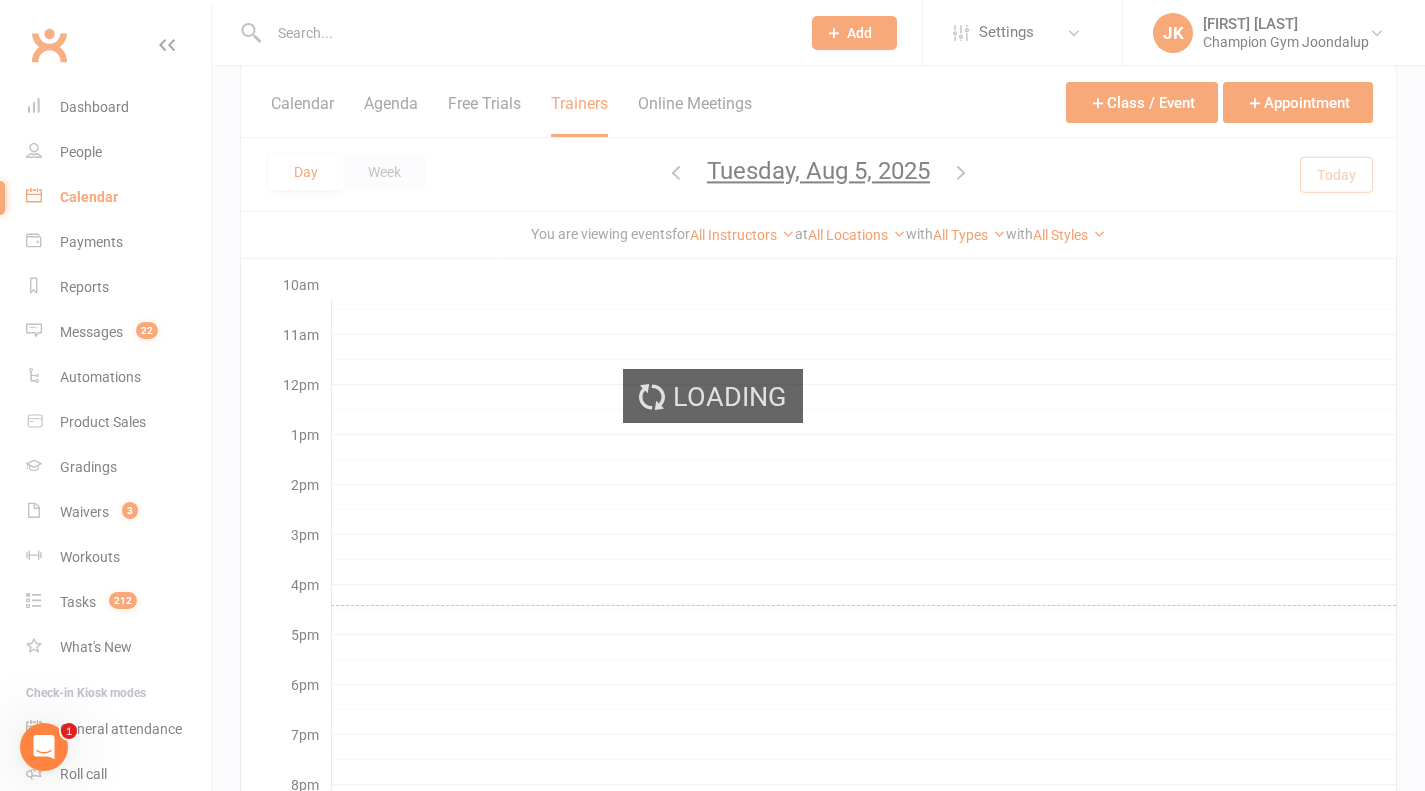 scroll, scrollTop: 0, scrollLeft: 0, axis: both 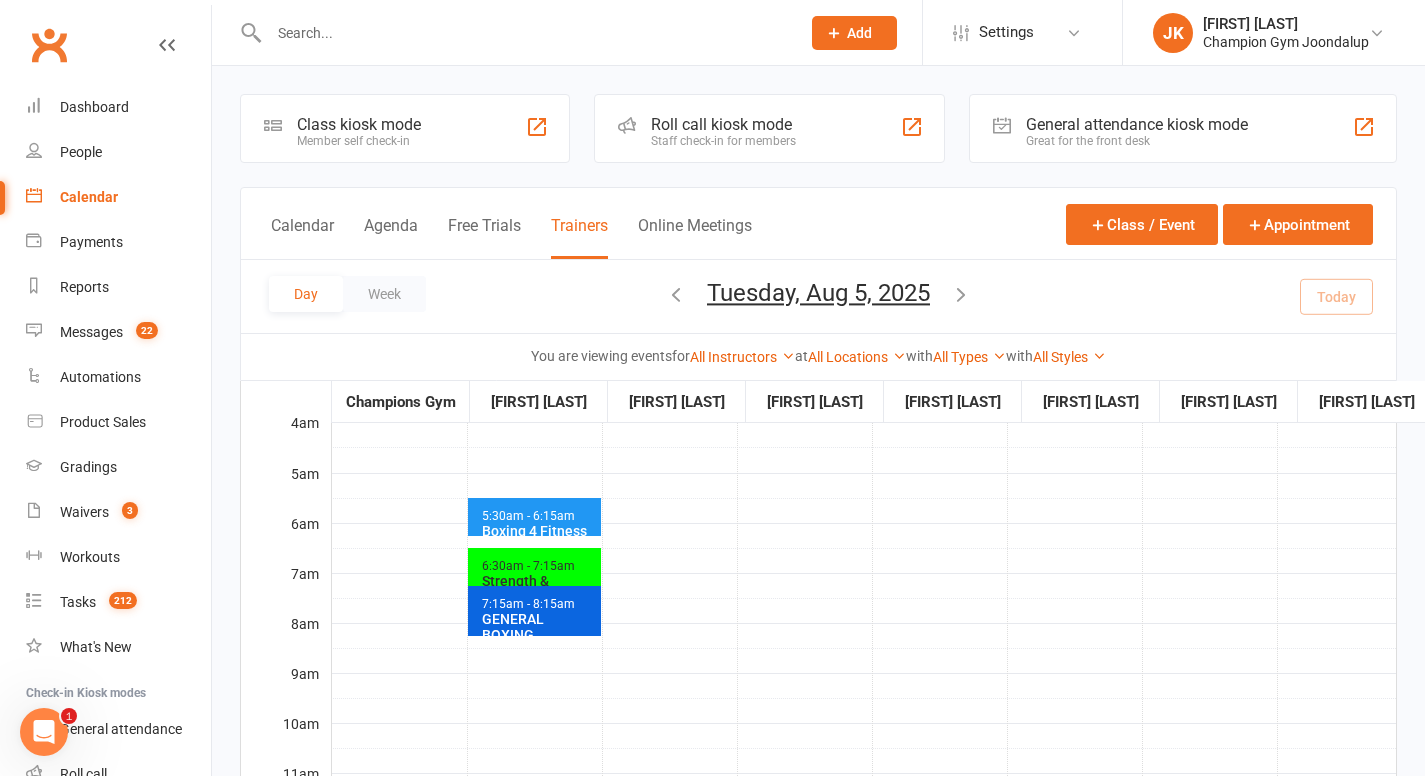 click on "Calendar" at bounding box center [302, 237] 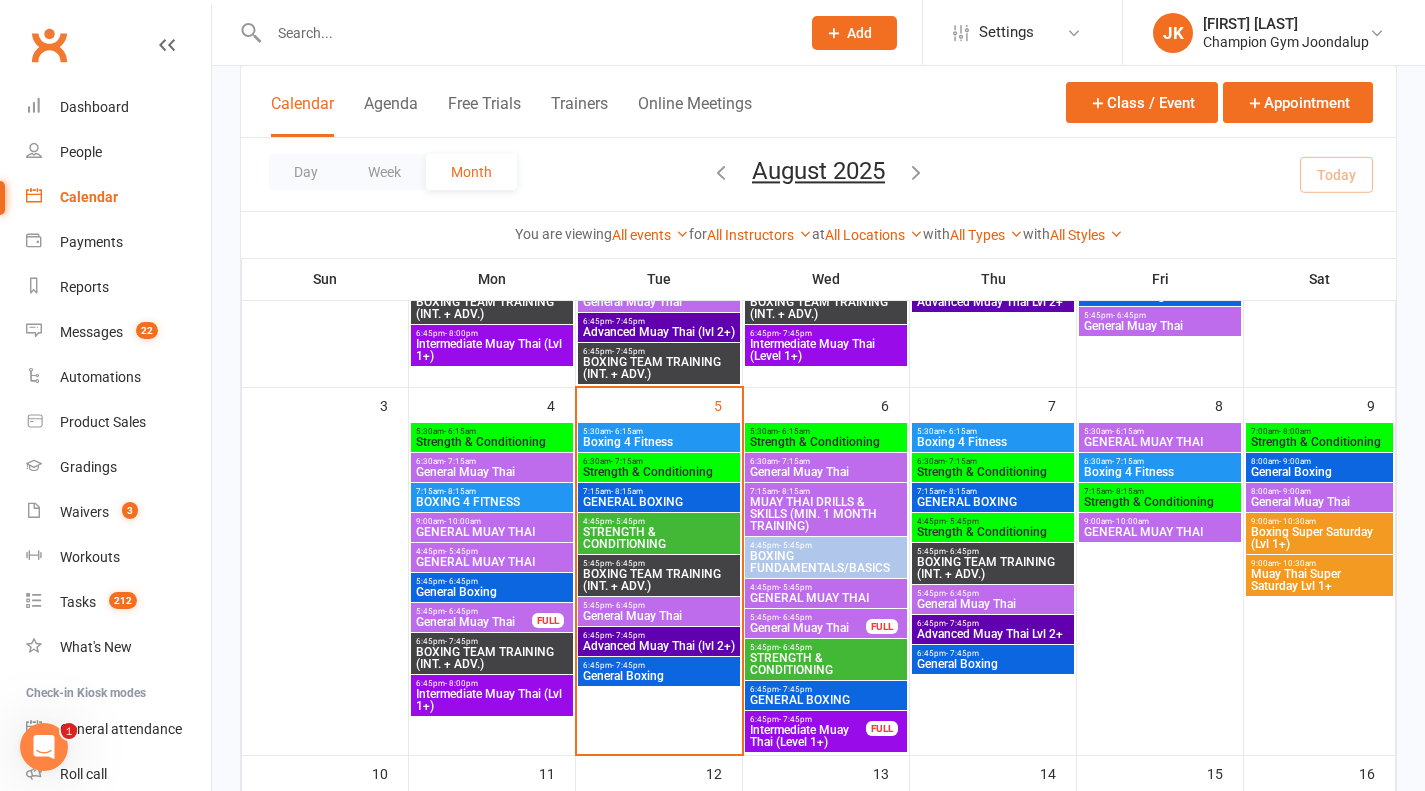 scroll, scrollTop: 368, scrollLeft: 0, axis: vertical 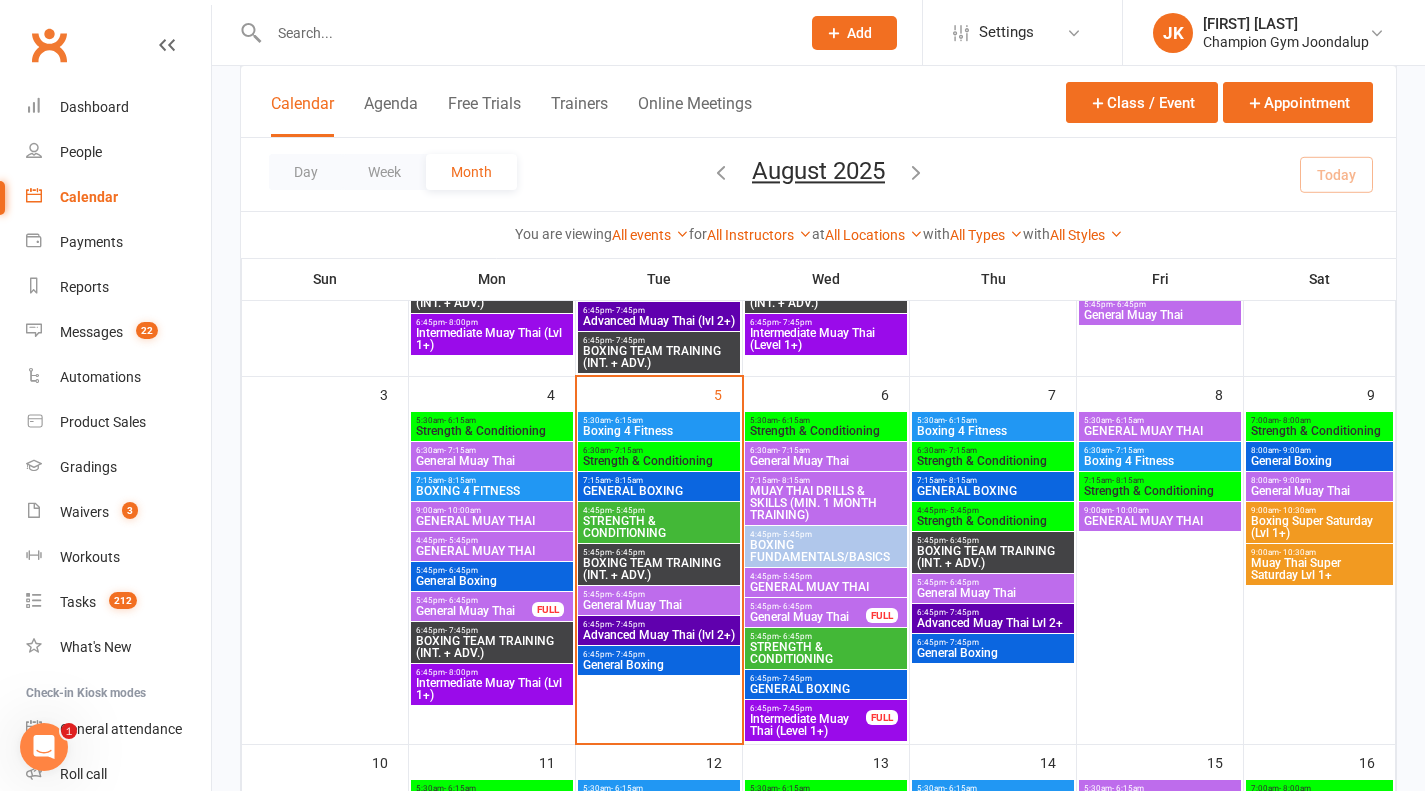 click on "BOXING TEAM TRAINING (INT. + ADV.)" at bounding box center (659, 569) 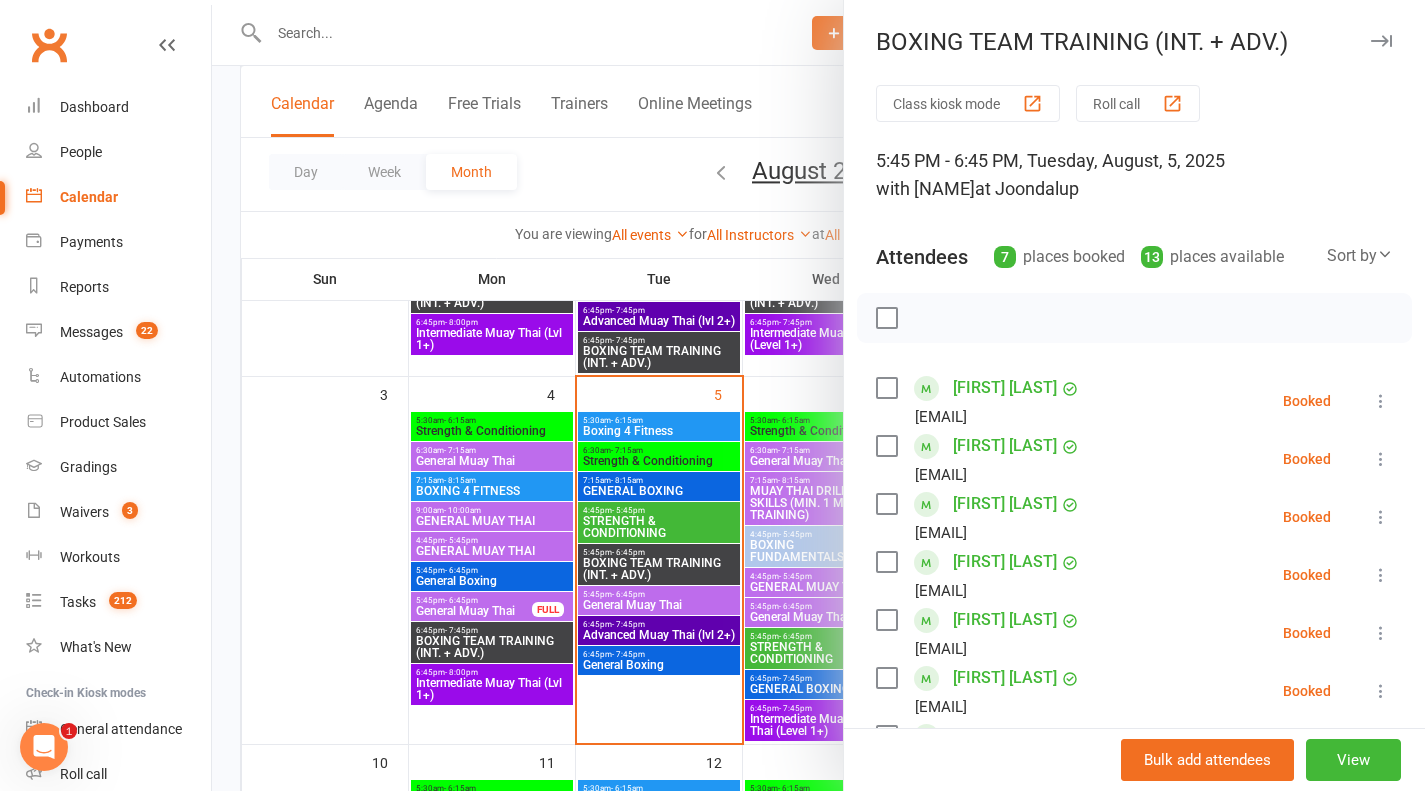 click at bounding box center (818, 395) 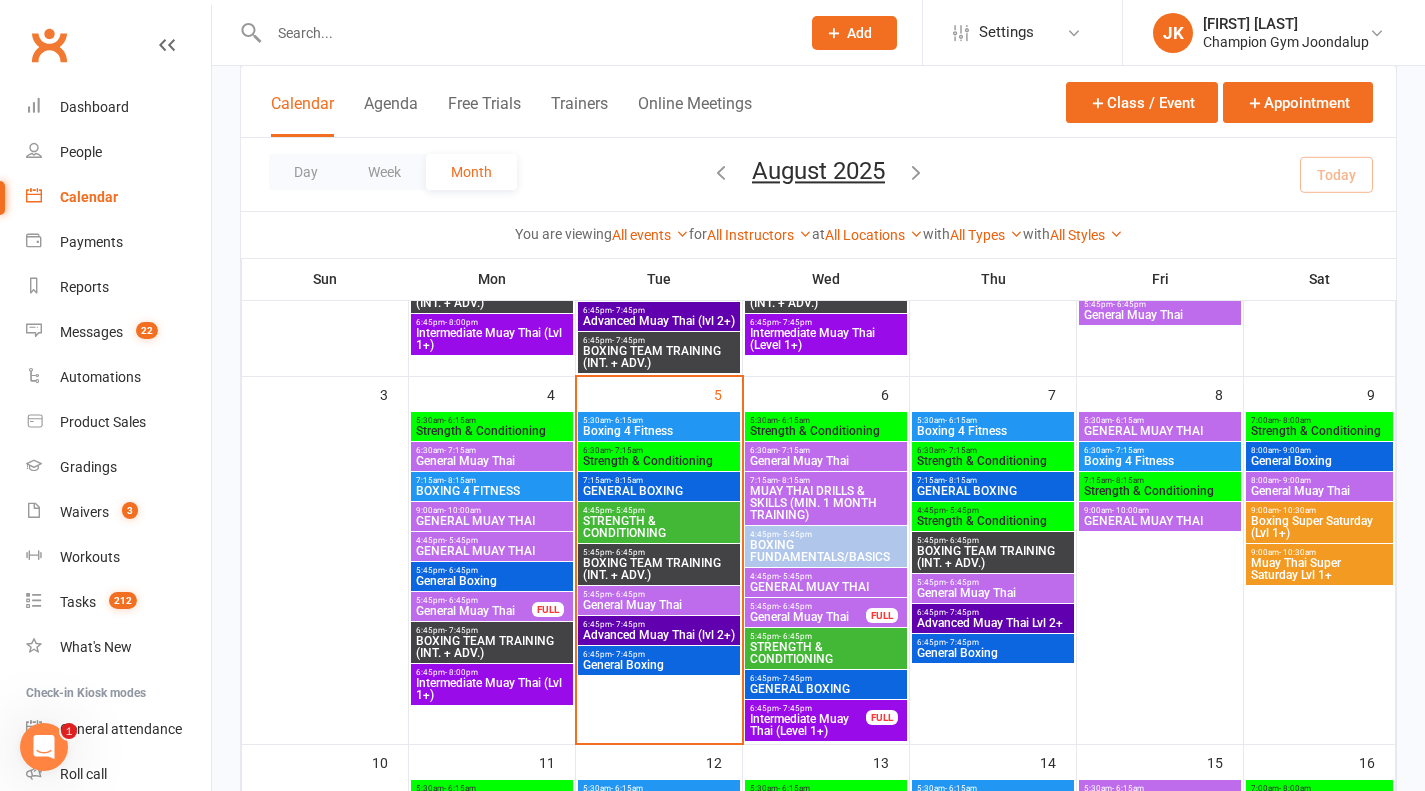 click on "STRENGTH & CONDITIONING" at bounding box center [659, 527] 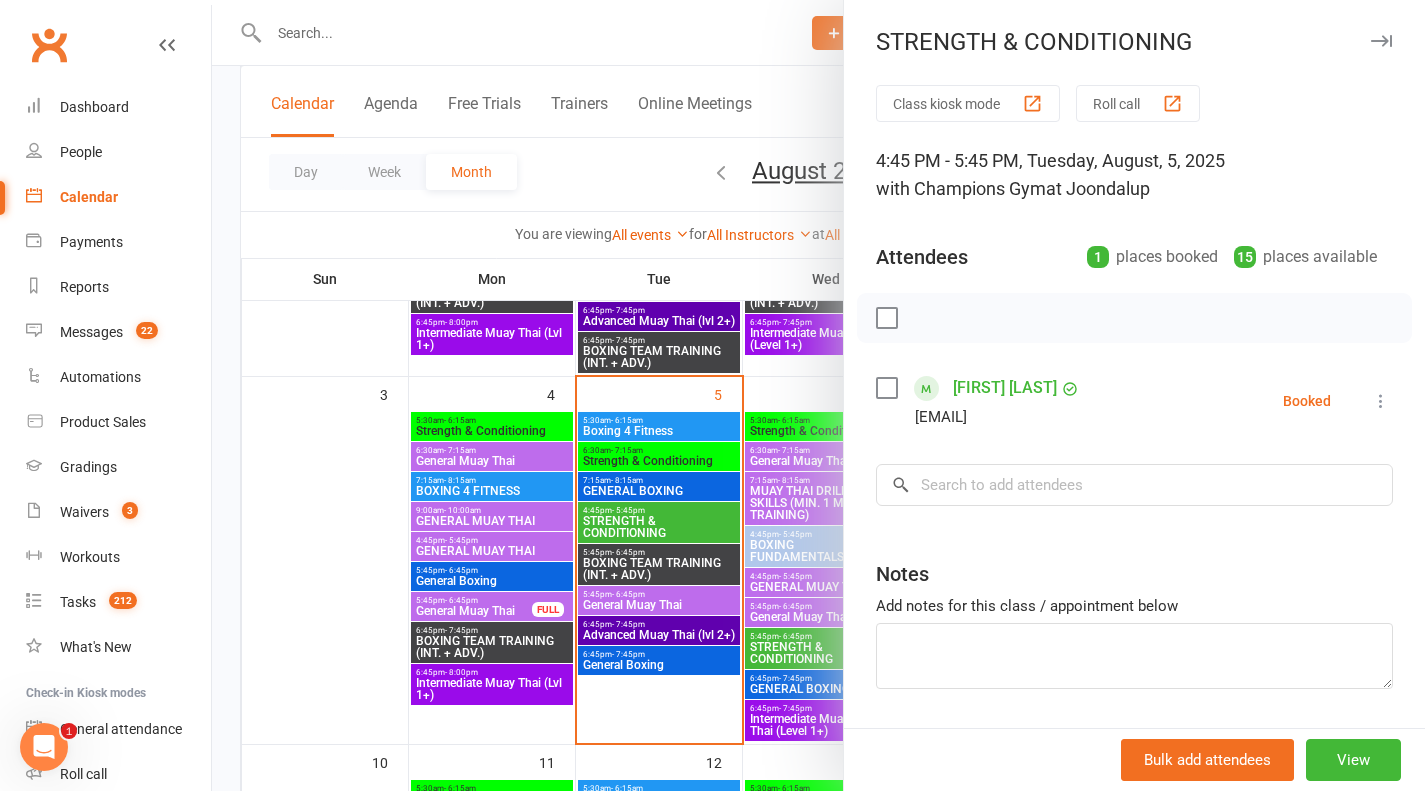 click on "Roll call" at bounding box center (1138, 103) 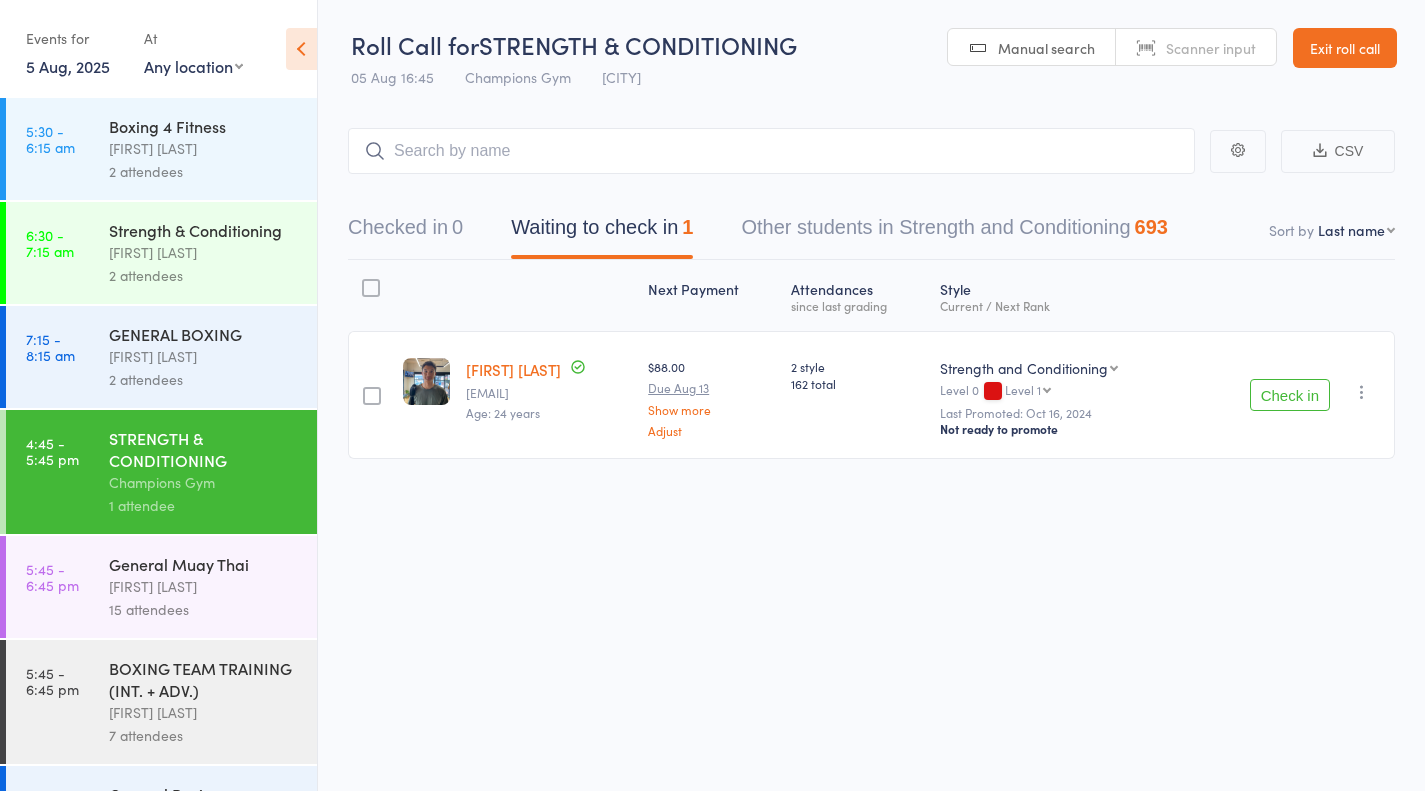 scroll, scrollTop: 0, scrollLeft: 0, axis: both 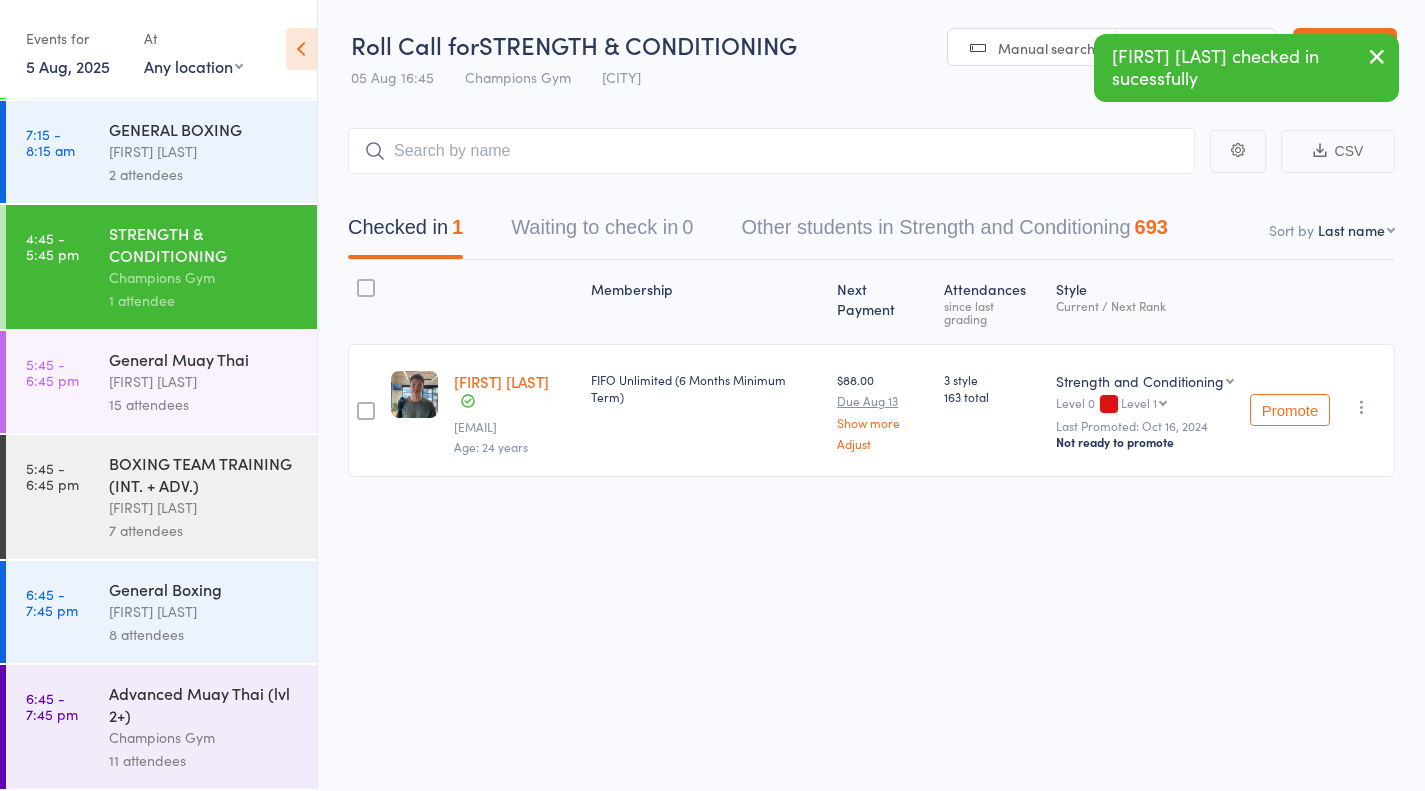 click on "[FIRST] [LAST]" at bounding box center [204, 381] 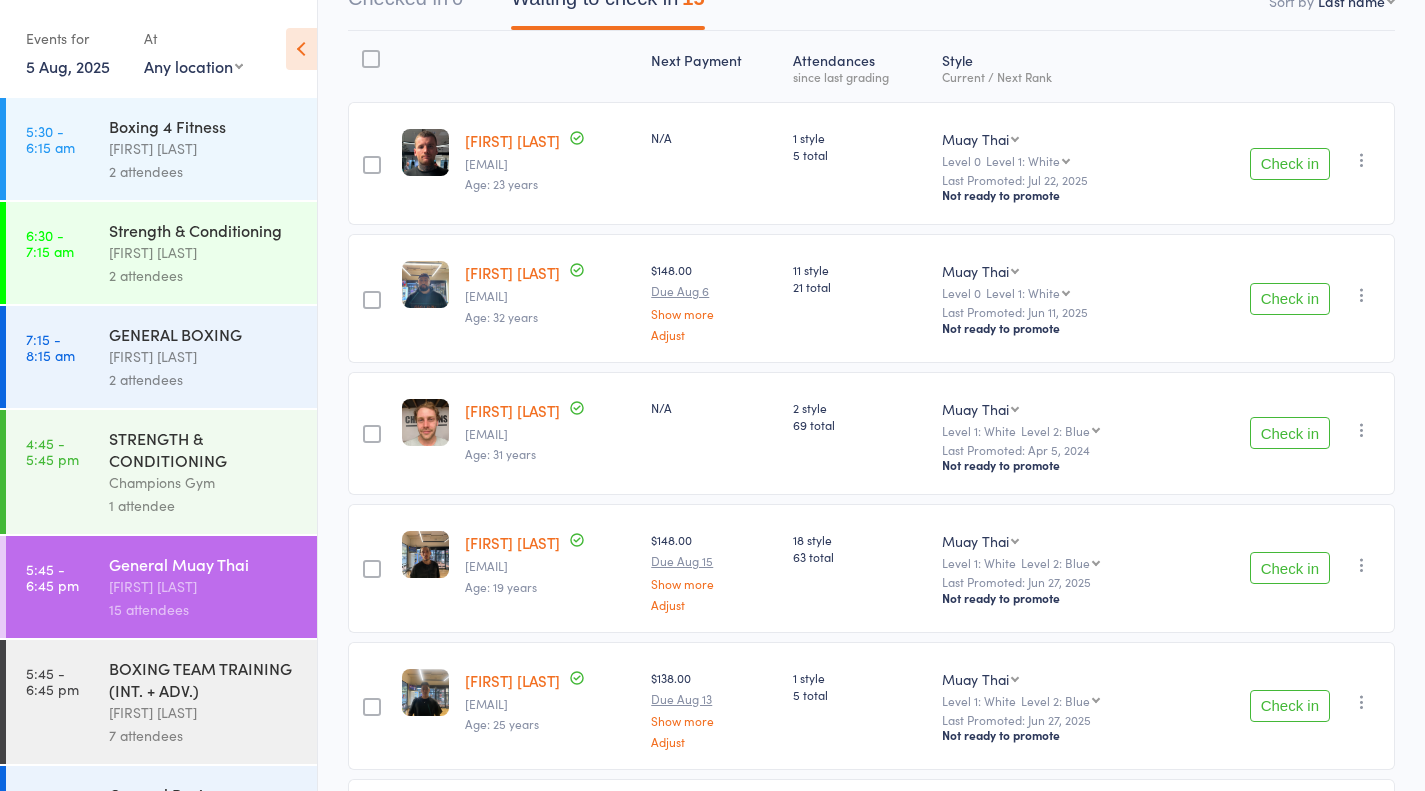 scroll, scrollTop: 0, scrollLeft: 0, axis: both 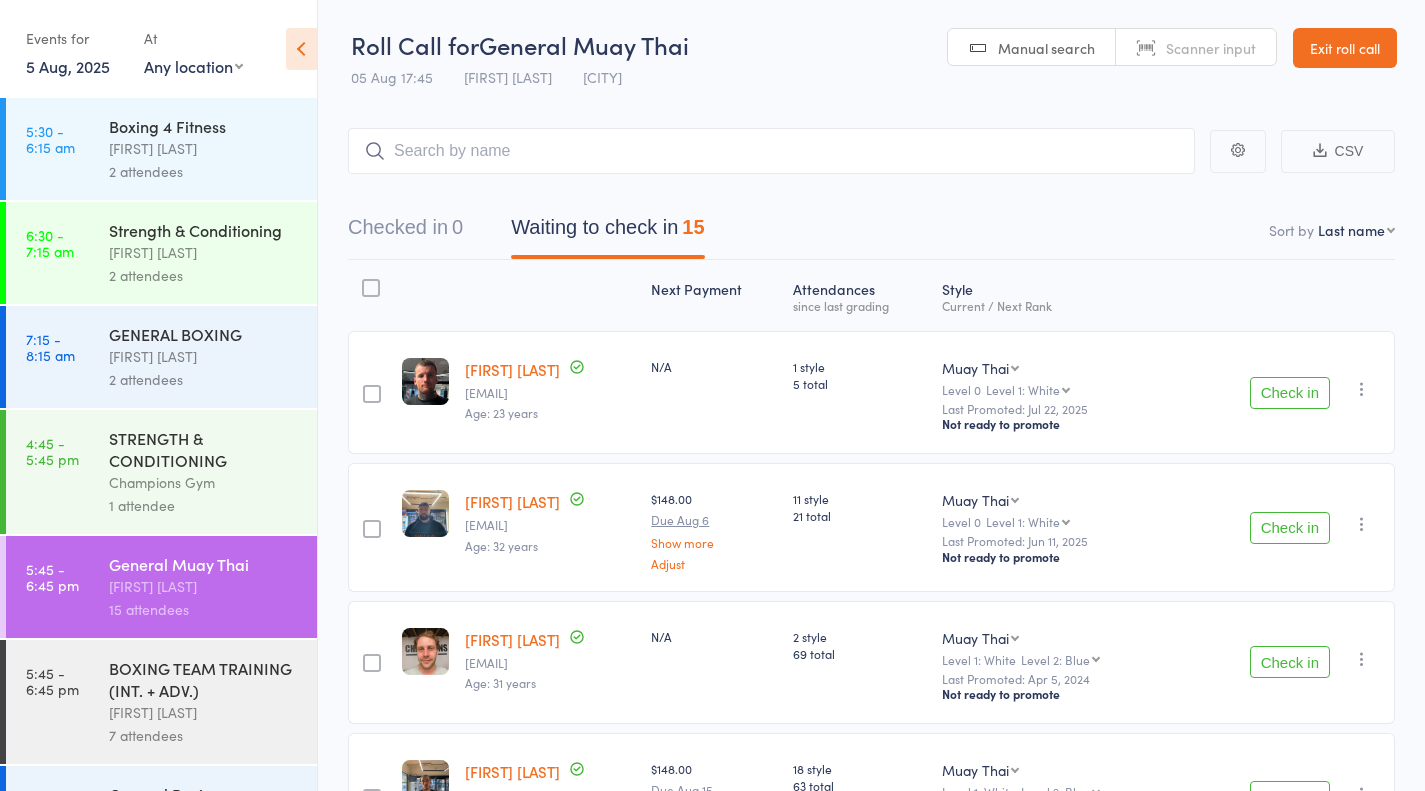 click on "BOXING TEAM TRAINING (INT. + ADV.)" at bounding box center (204, 679) 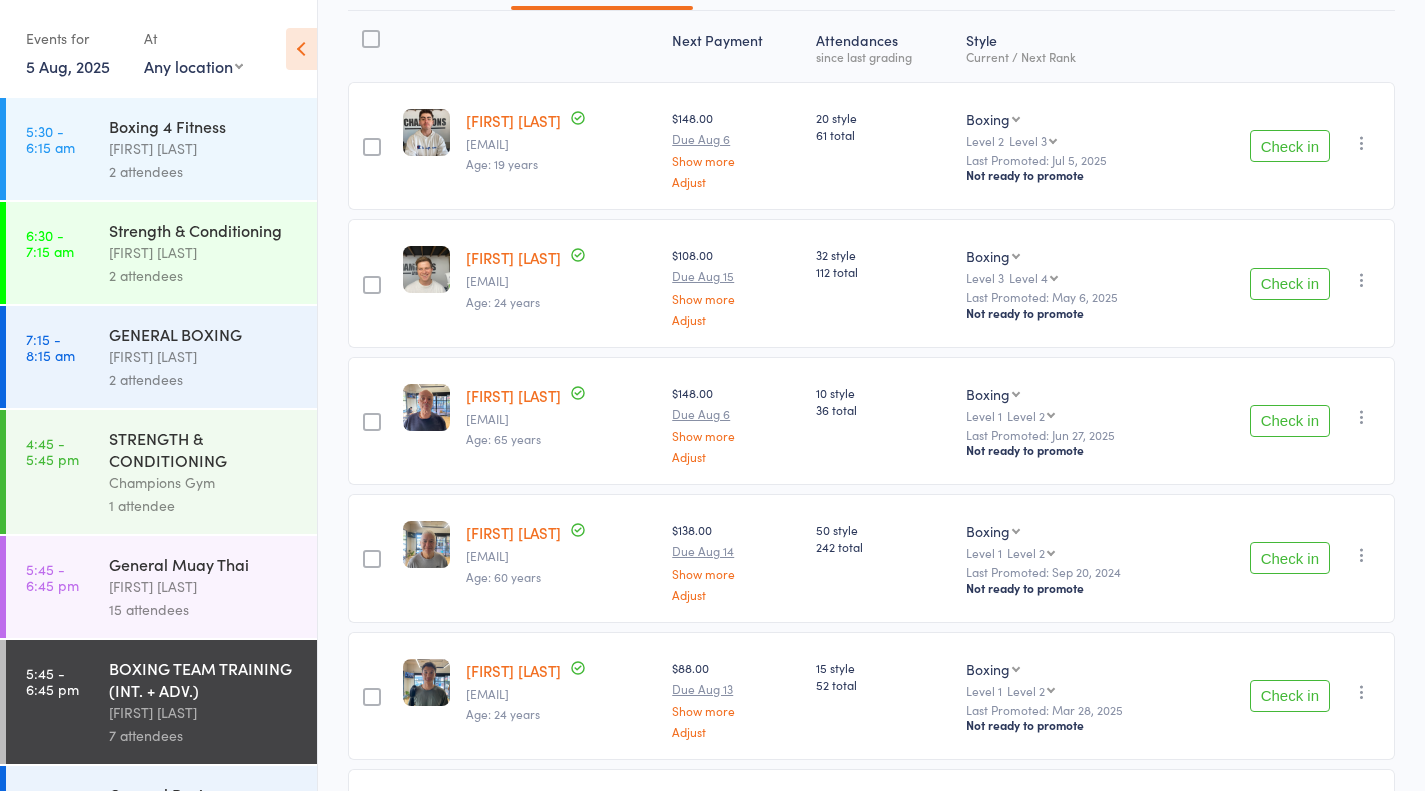 scroll, scrollTop: 342, scrollLeft: 0, axis: vertical 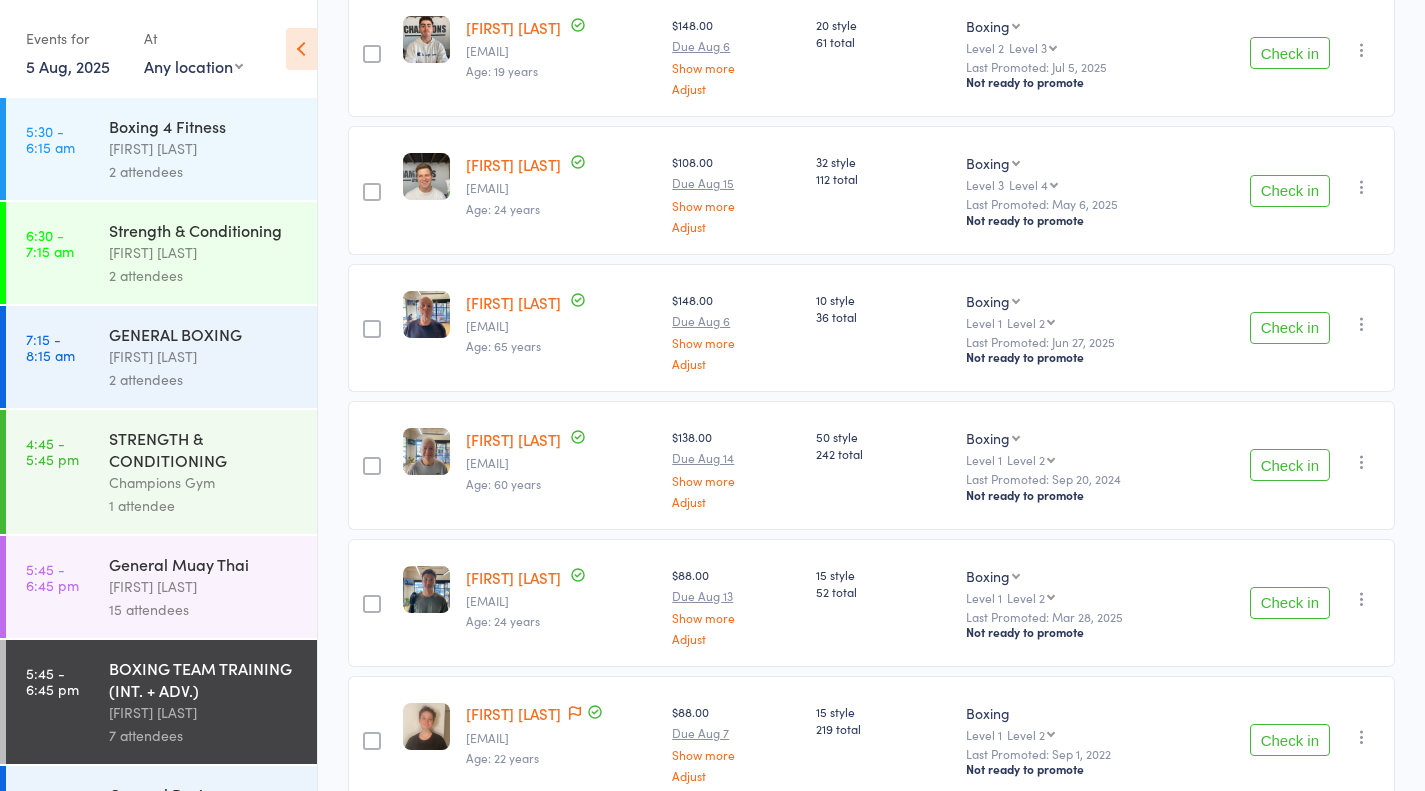 click on "Check in" at bounding box center (1290, 603) 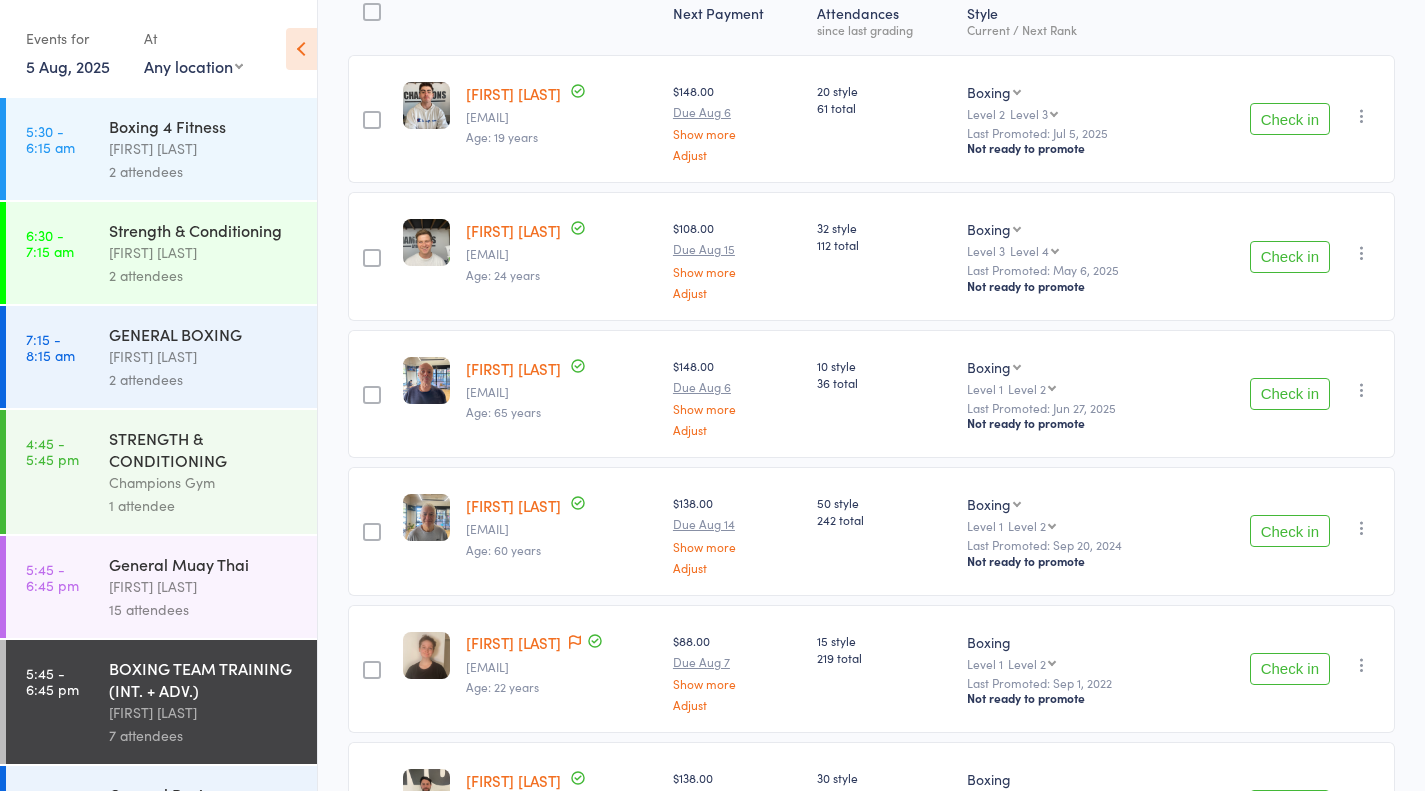 scroll, scrollTop: 441, scrollLeft: 0, axis: vertical 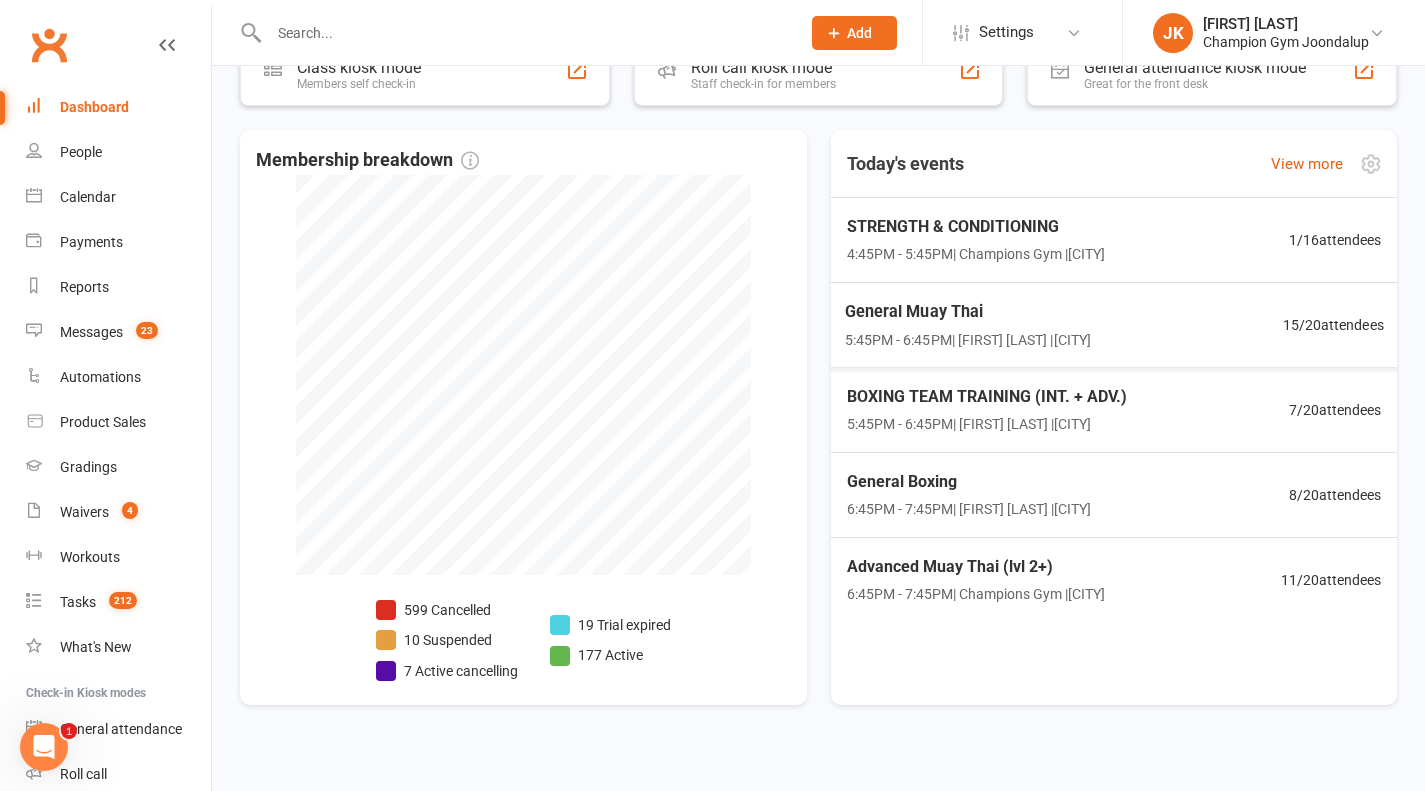 click on "General Muay Thai" at bounding box center (967, 312) 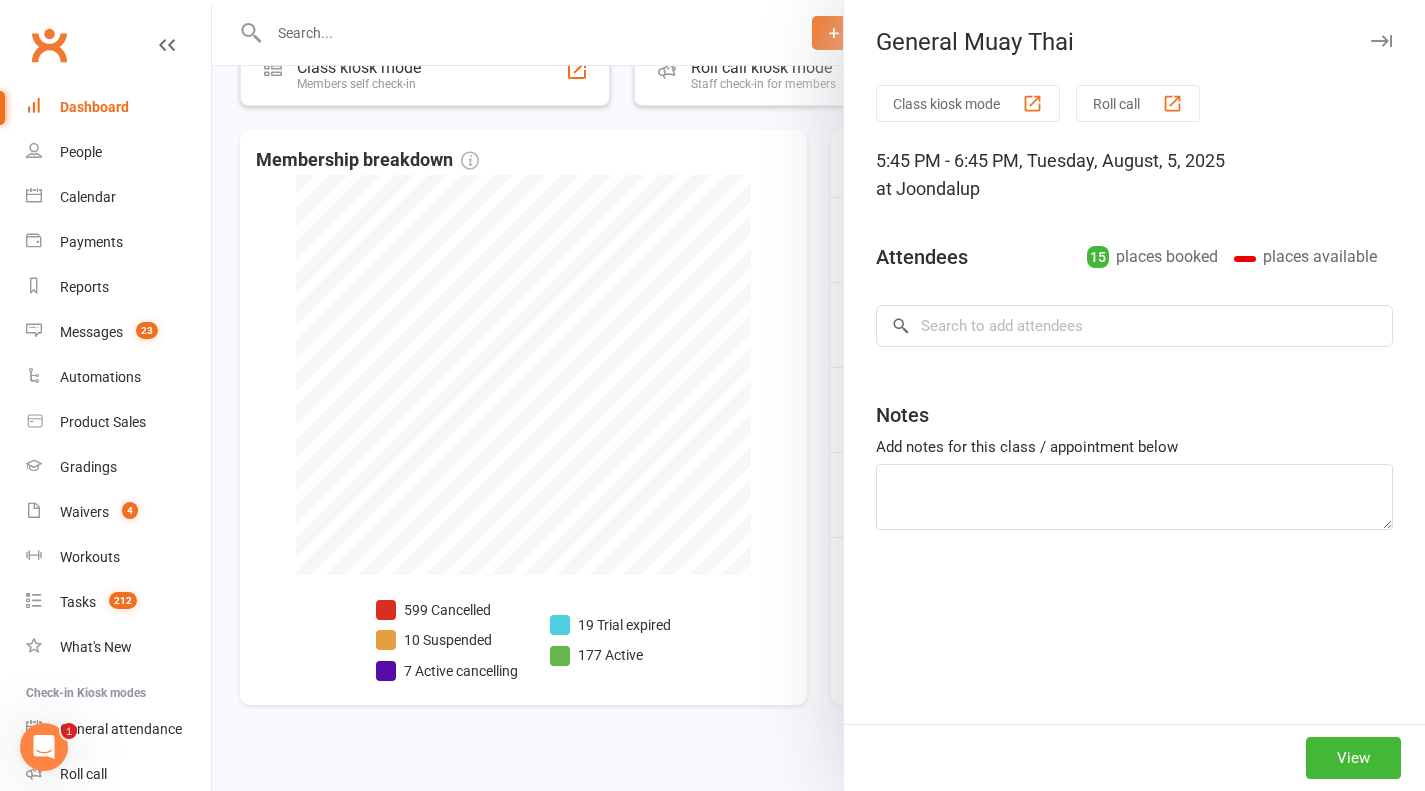 click on "Roll call" at bounding box center (1138, 103) 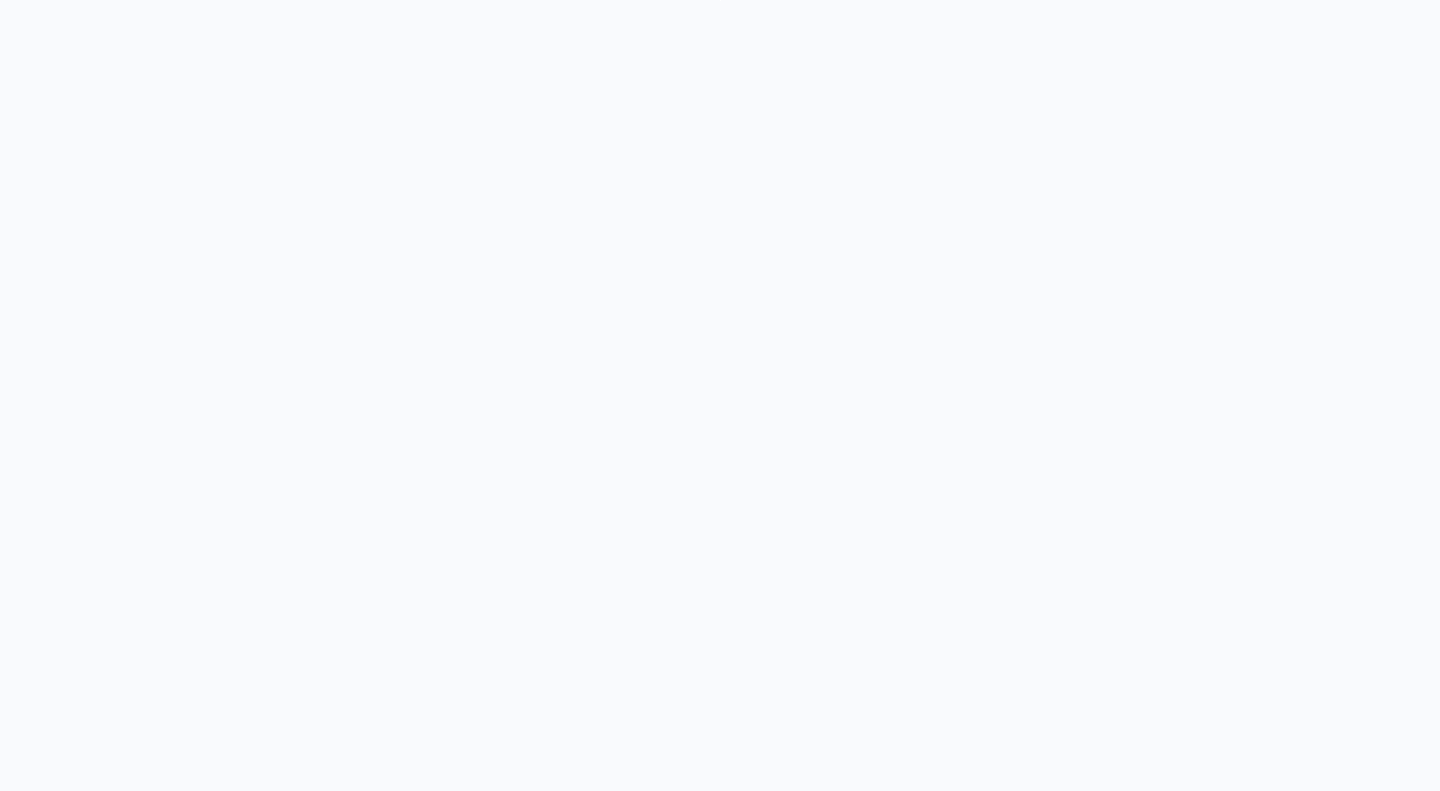 scroll, scrollTop: 0, scrollLeft: 0, axis: both 